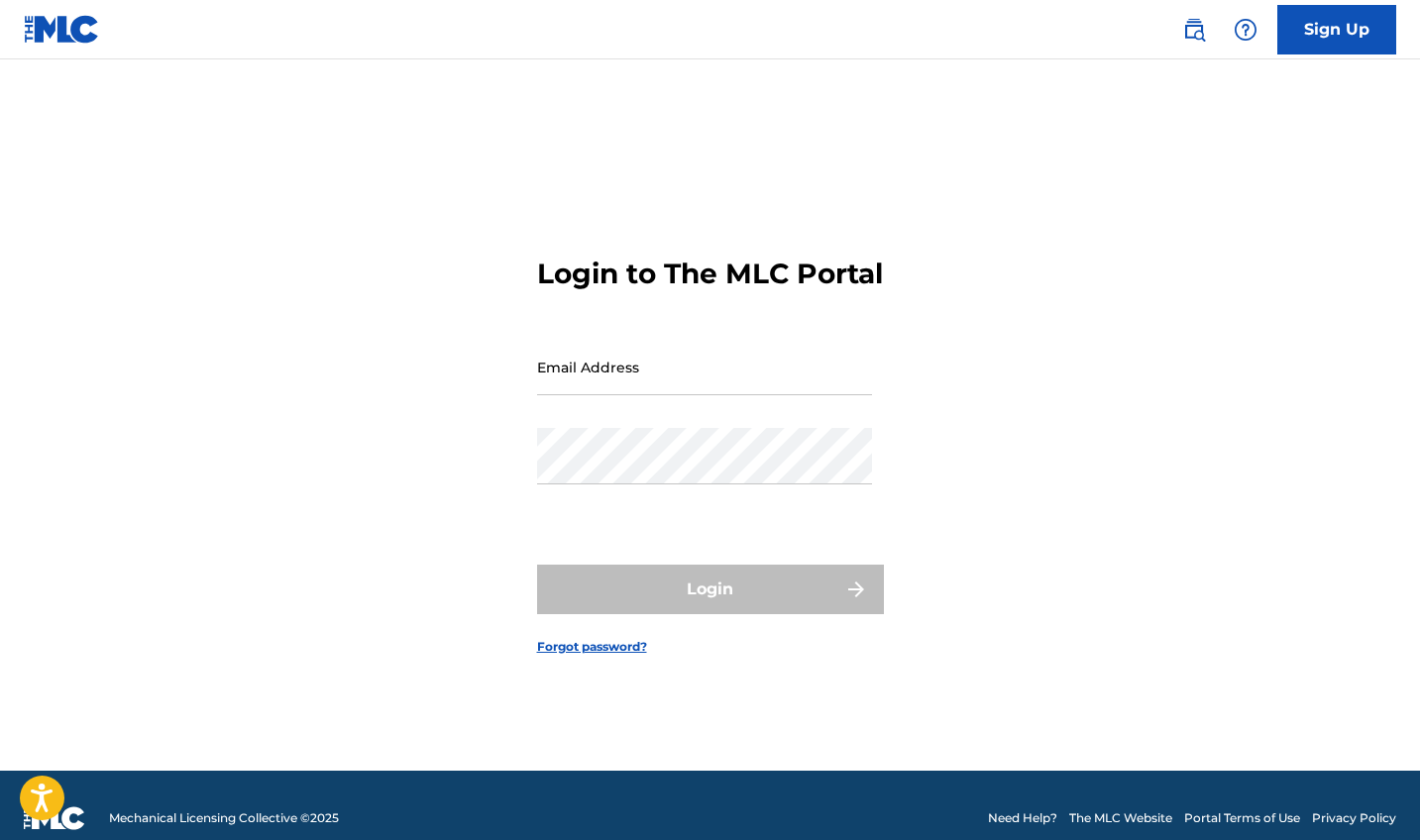 scroll, scrollTop: 0, scrollLeft: 0, axis: both 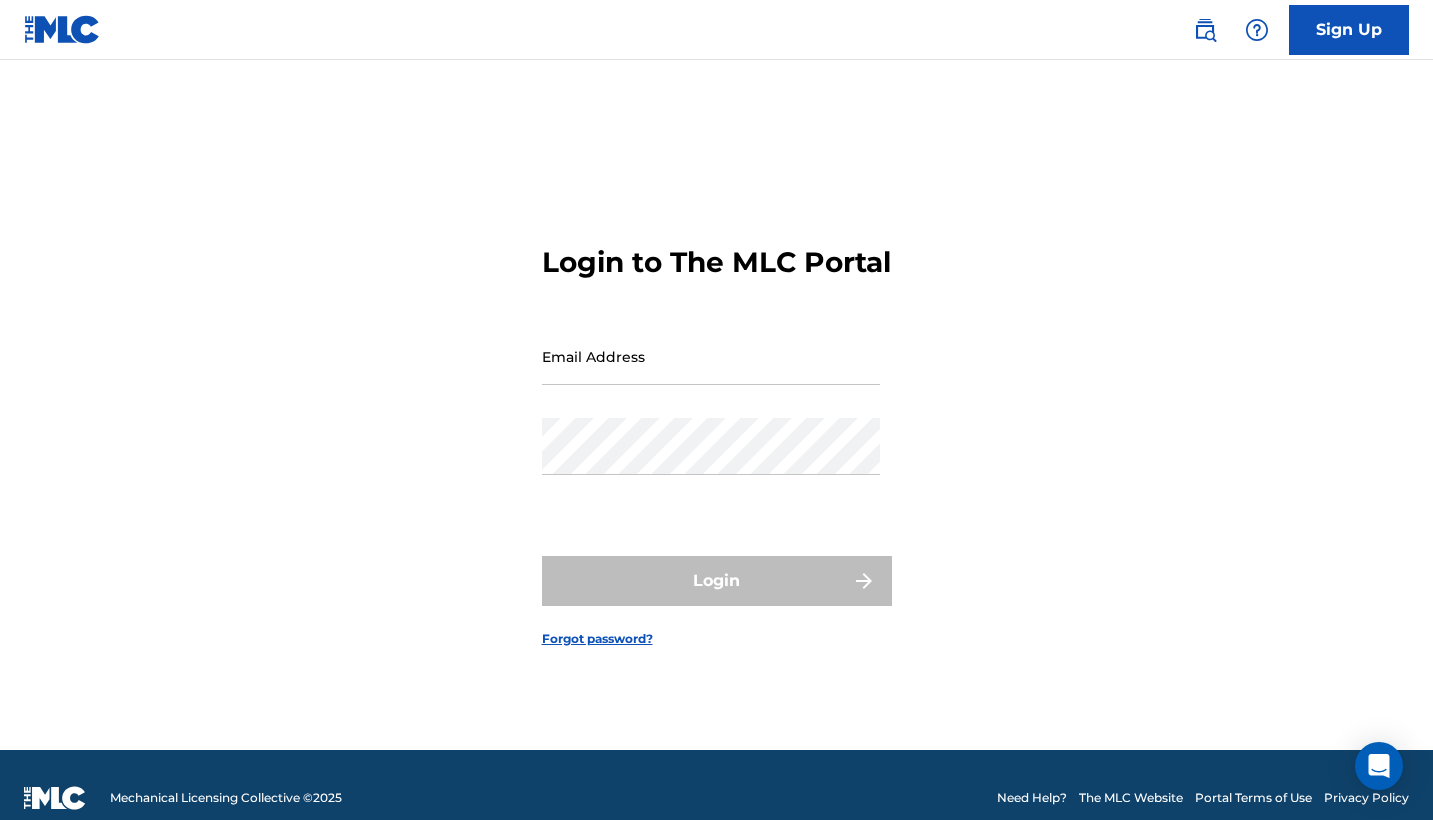 click on "Sign Up" at bounding box center [716, 30] 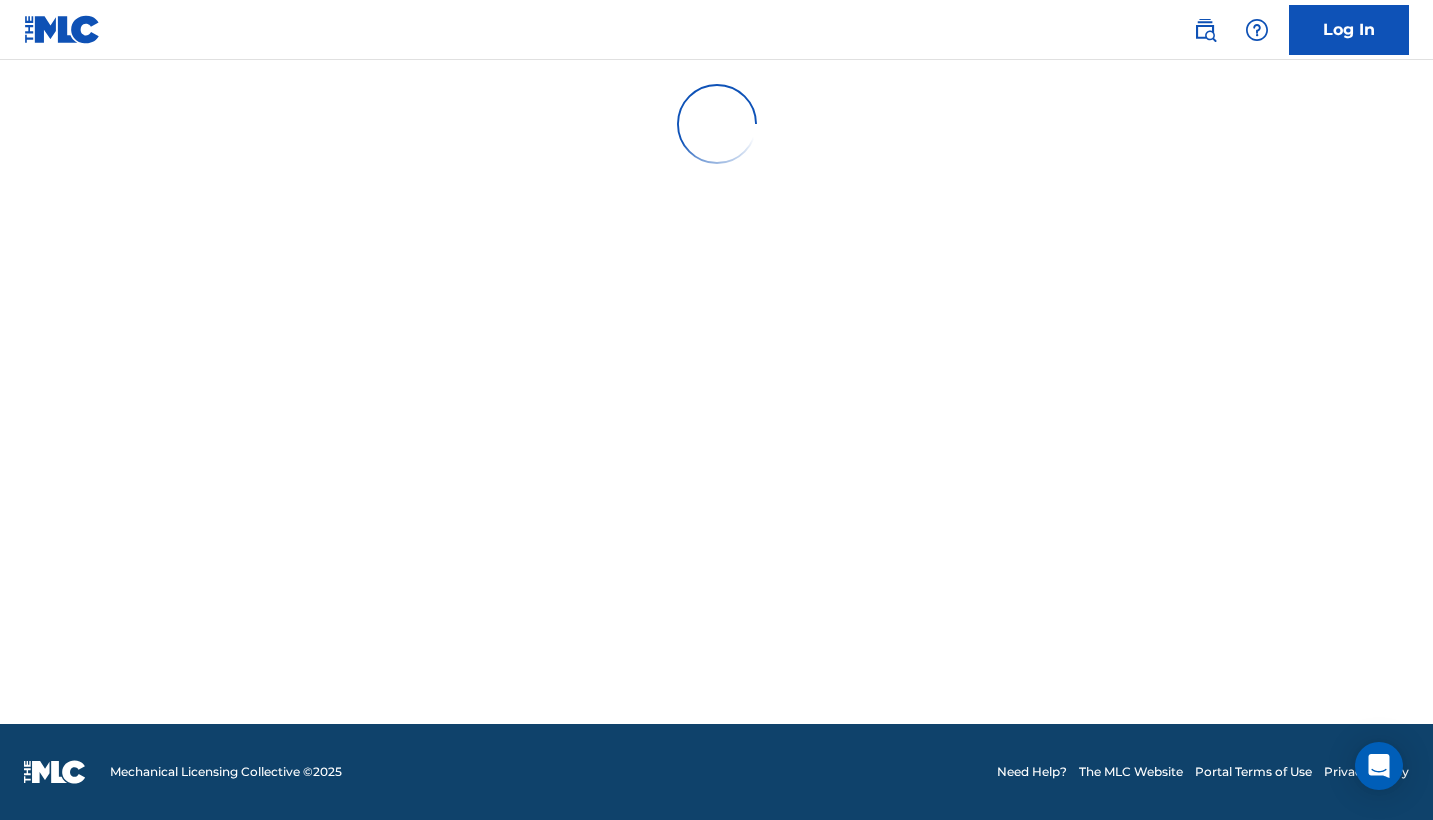 scroll, scrollTop: 0, scrollLeft: 0, axis: both 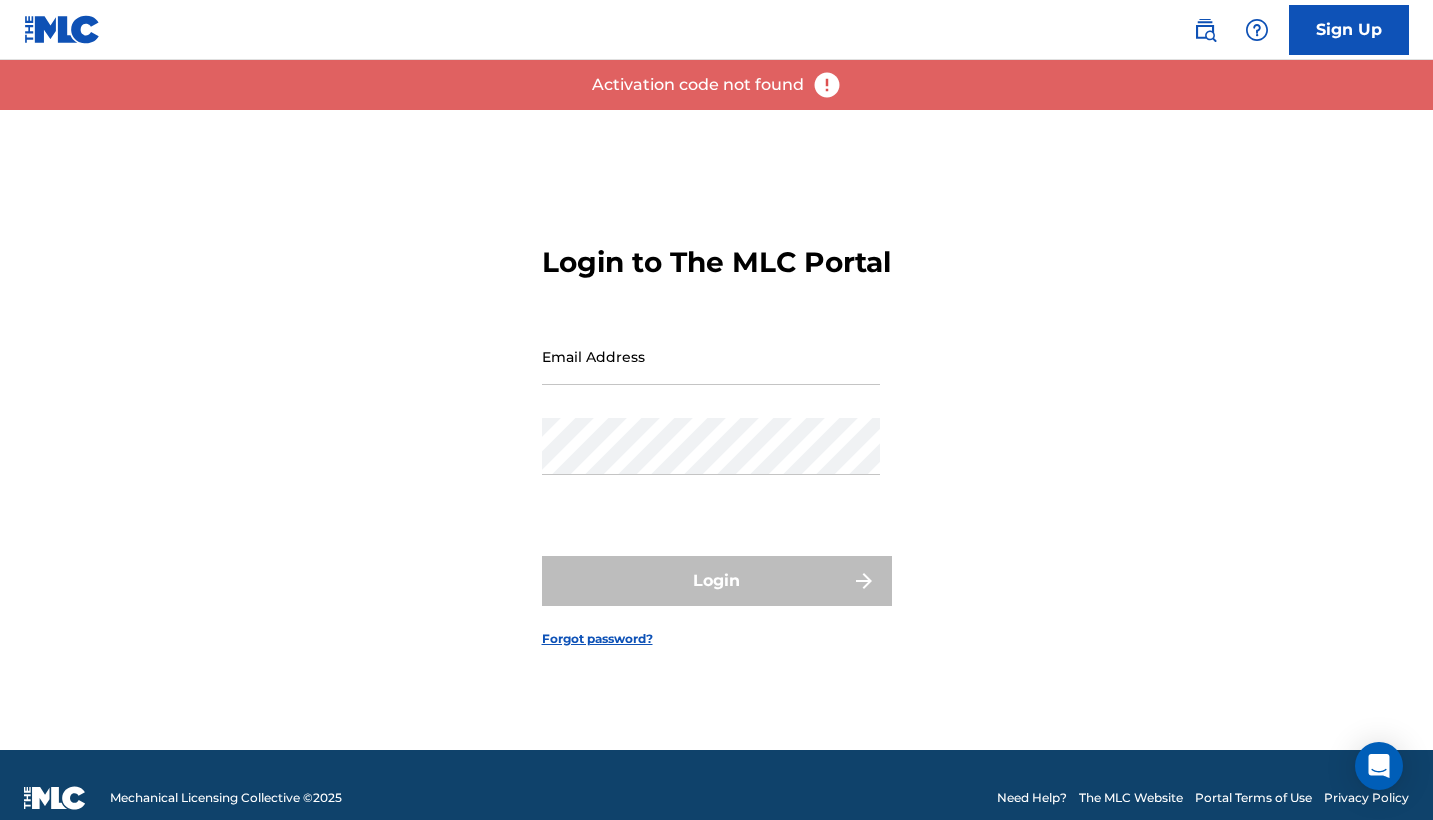 click at bounding box center (827, 85) 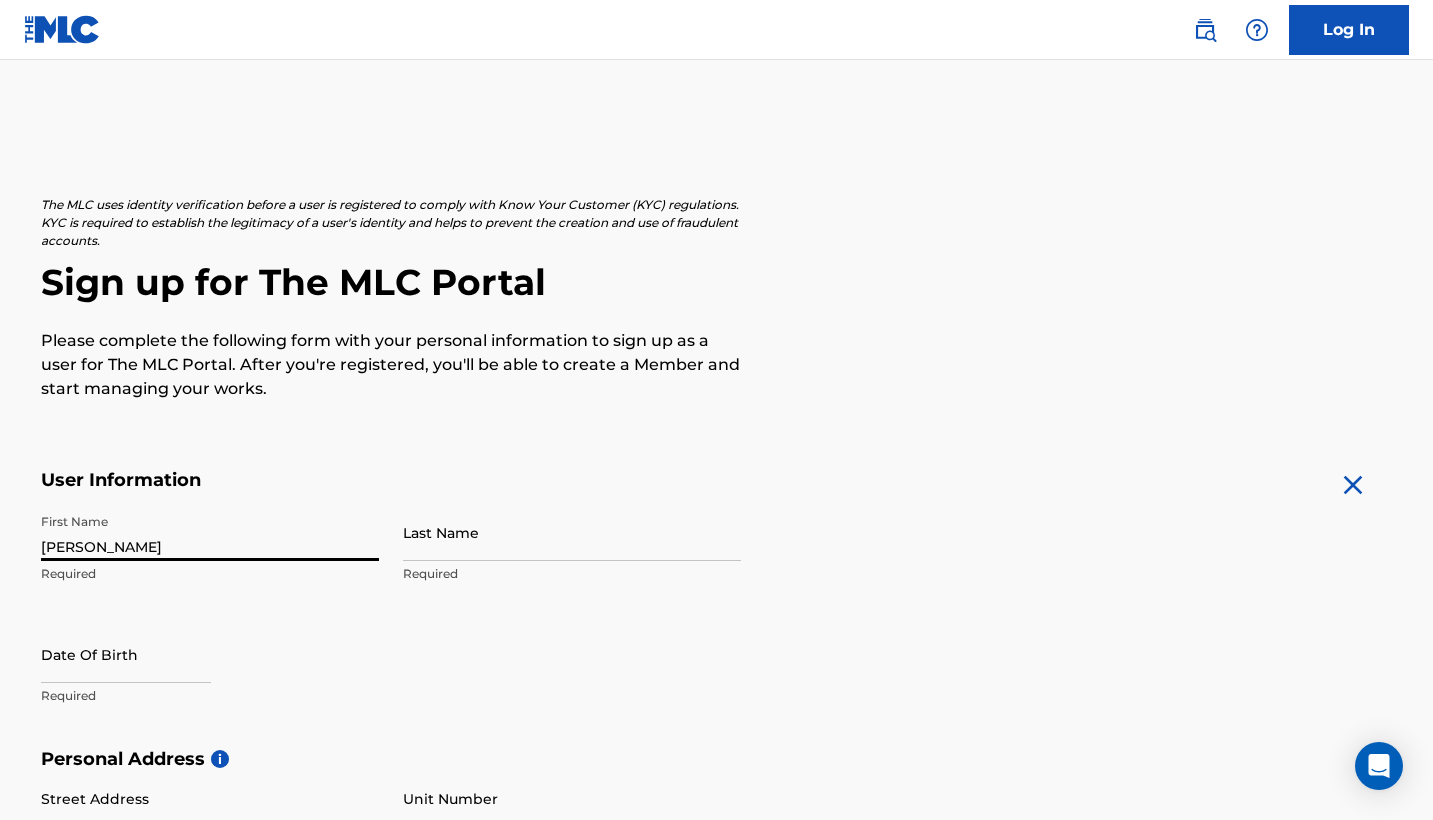 type on "nicholas" 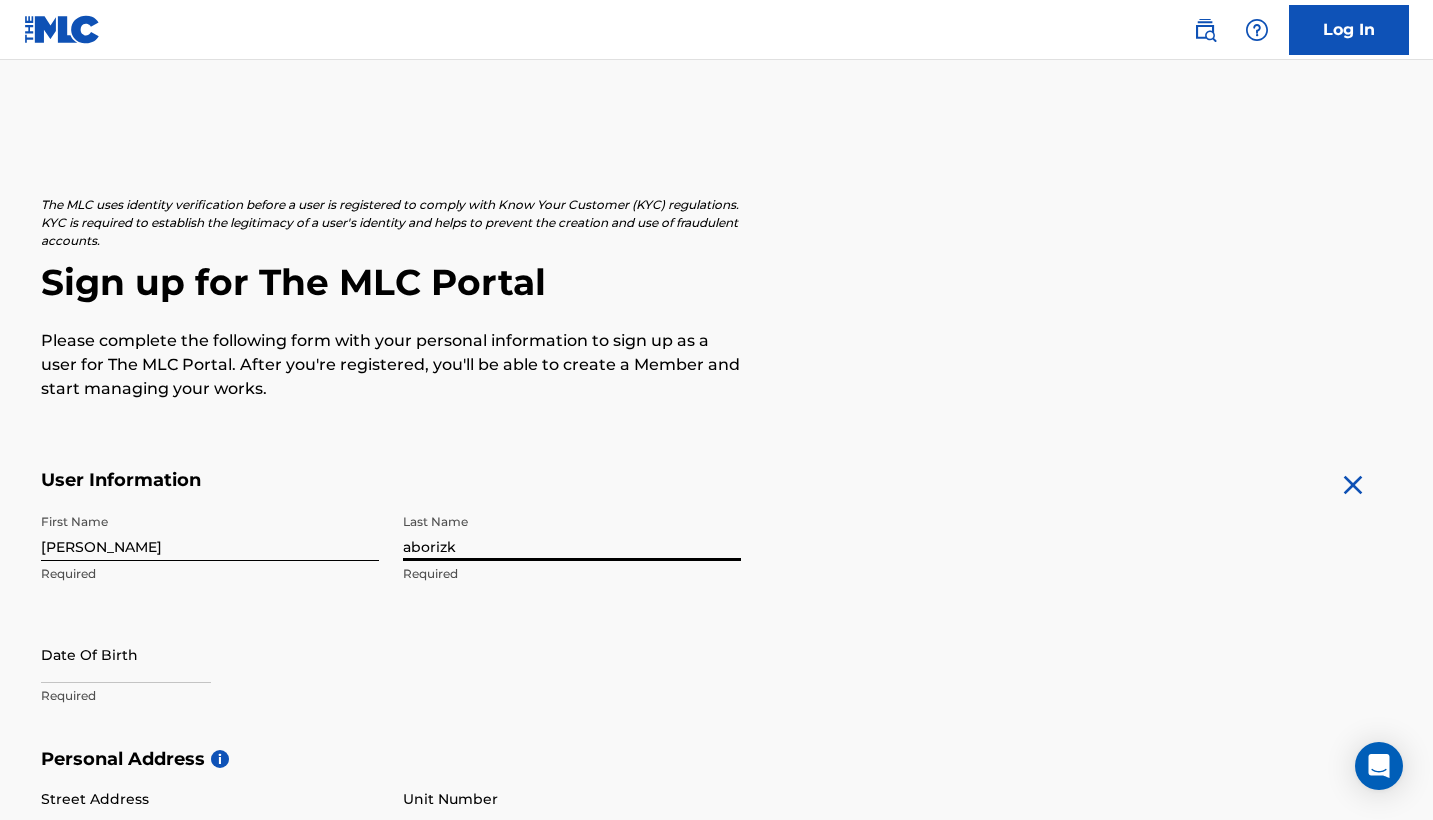 type on "aborizk" 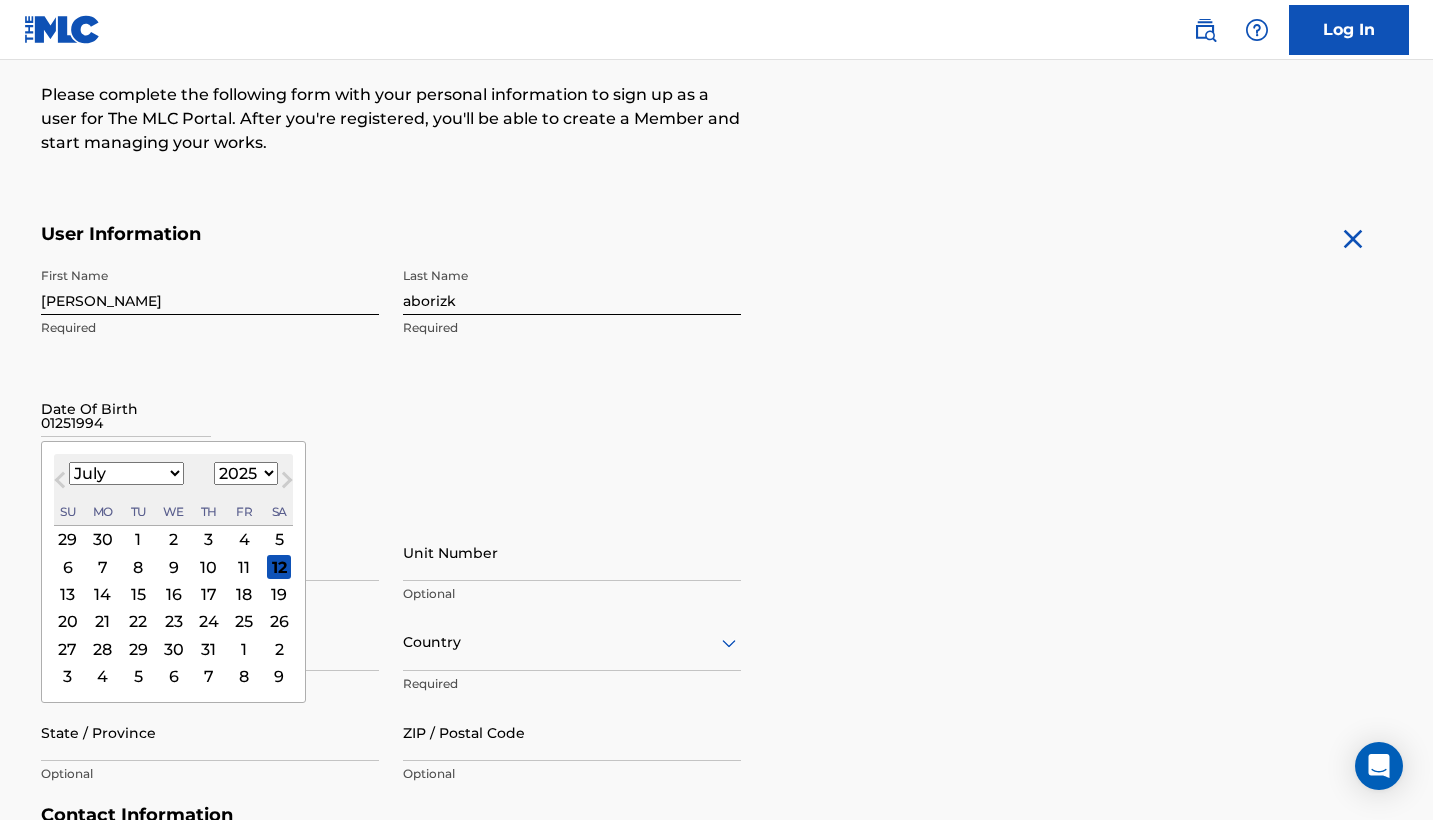 scroll, scrollTop: 250, scrollLeft: 0, axis: vertical 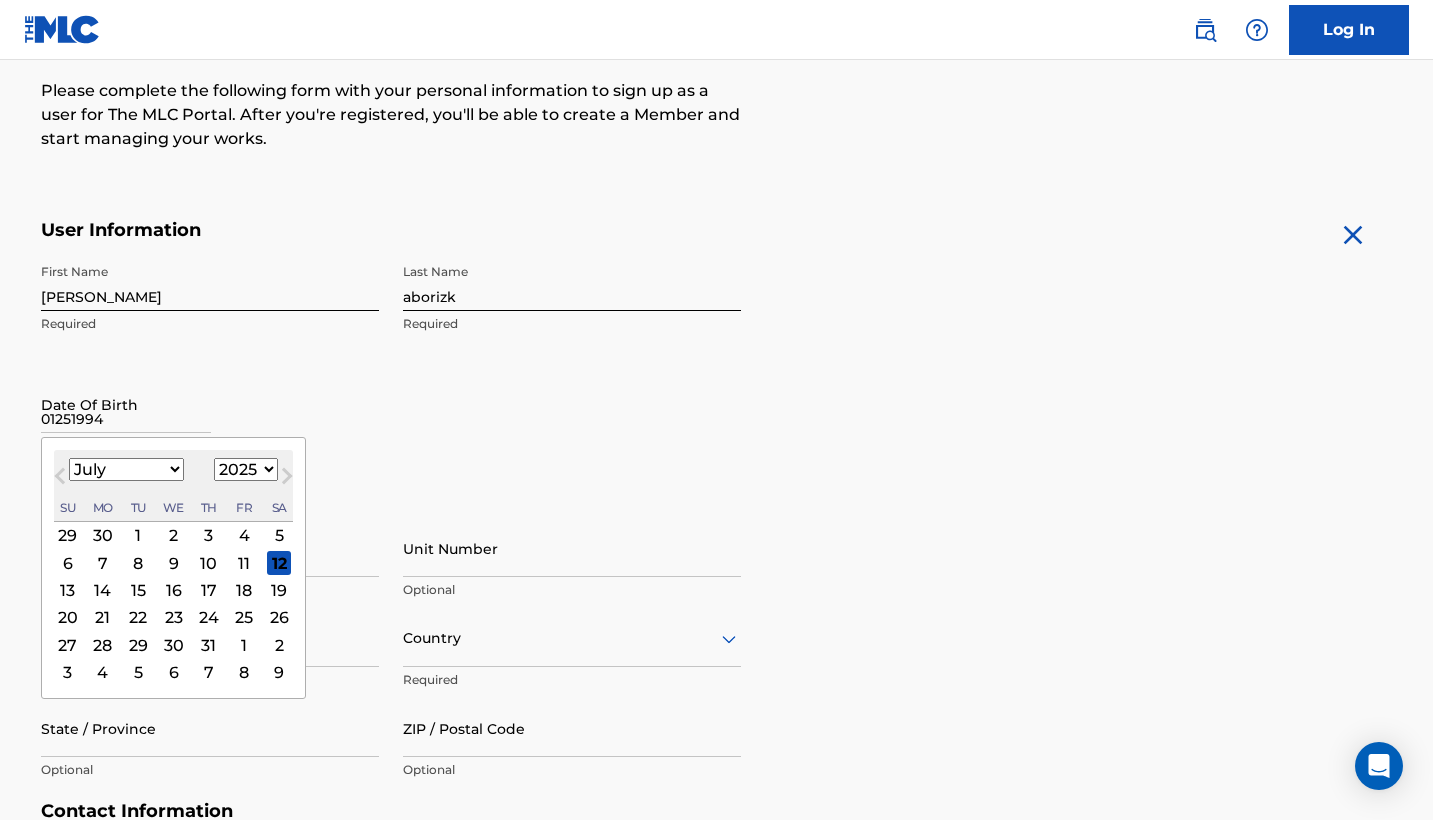 type on "01251994" 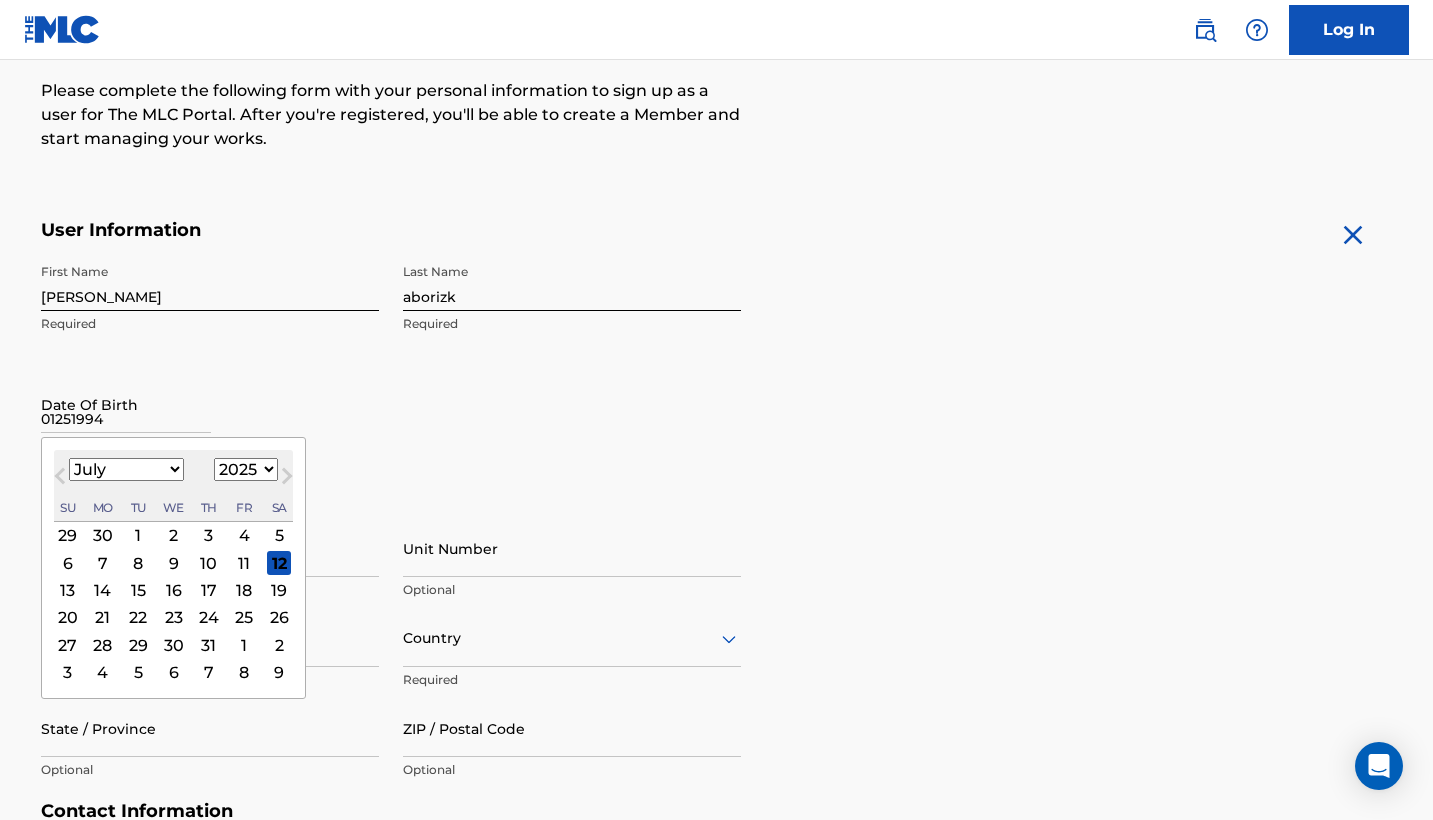 select on "0" 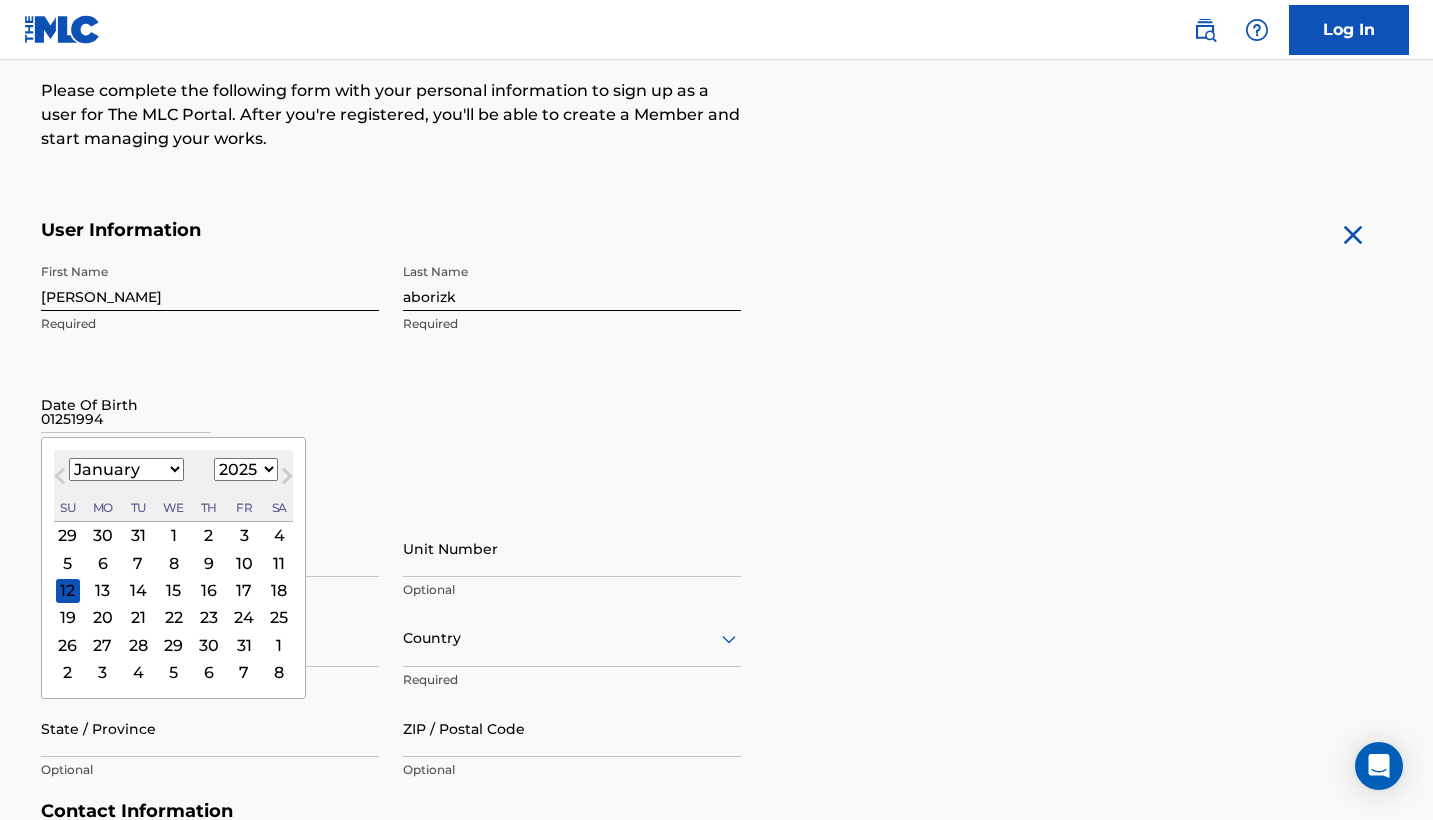 type 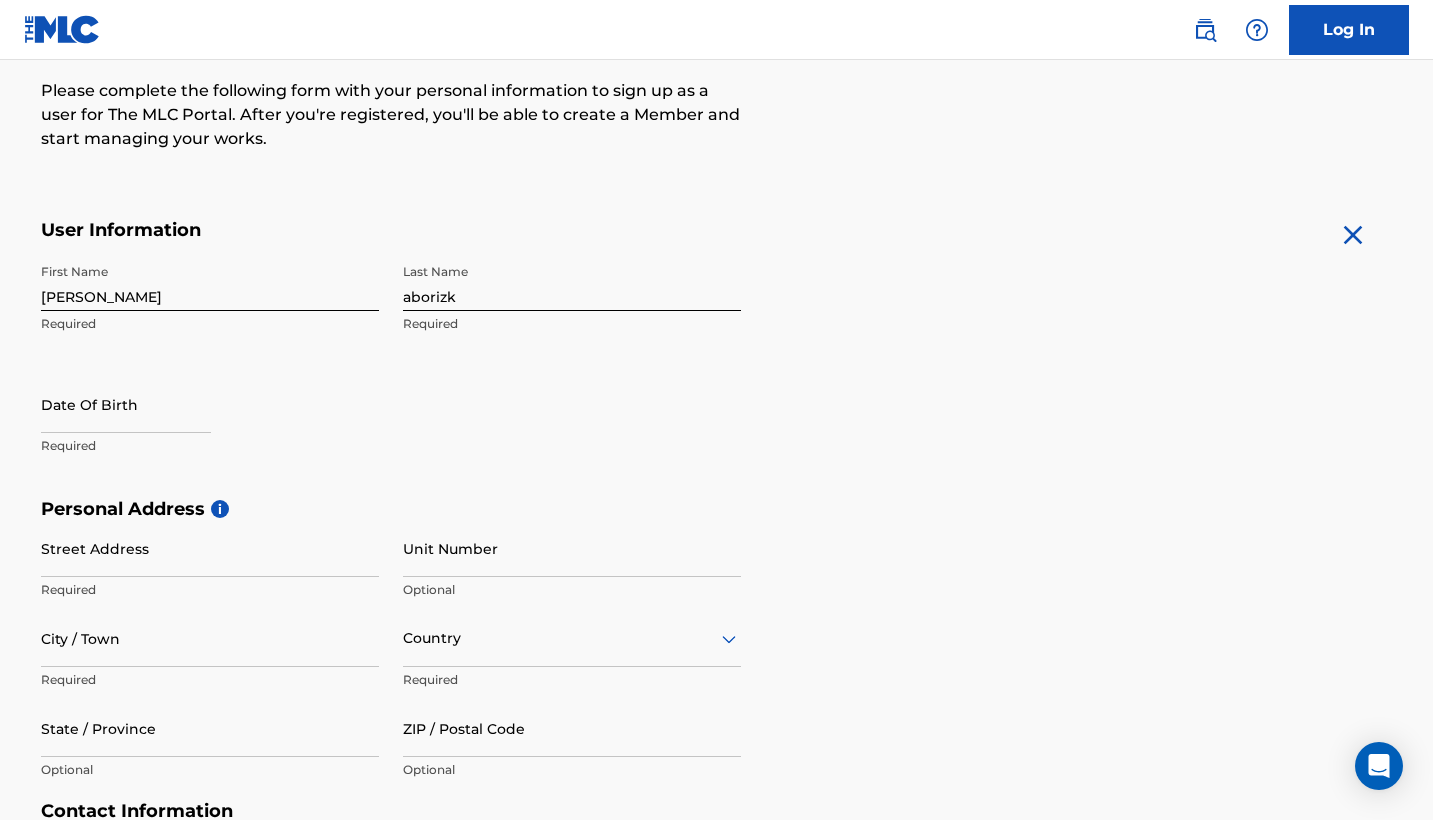 click on "Personal Address i" at bounding box center [717, 509] 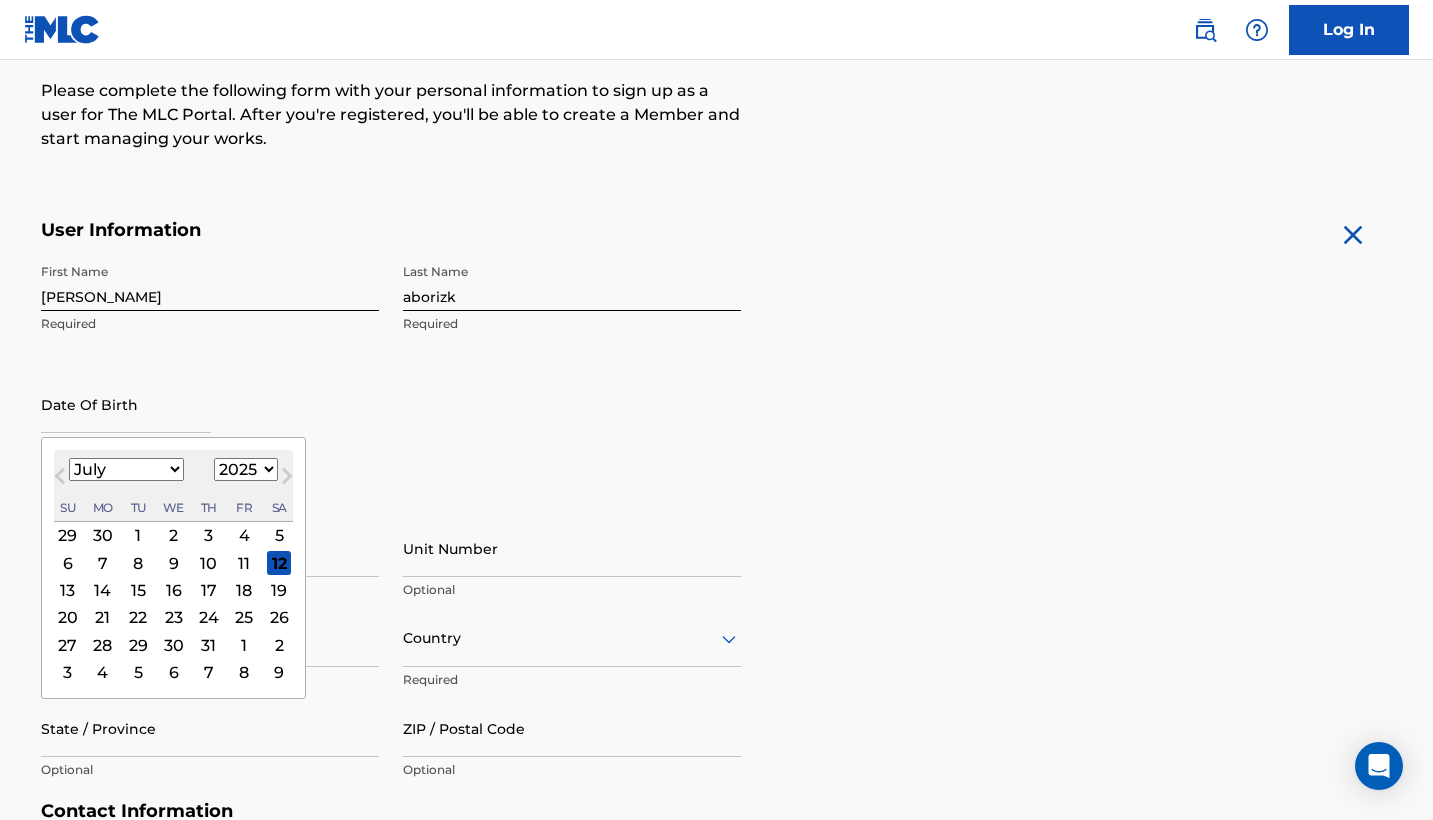 click at bounding box center (126, 404) 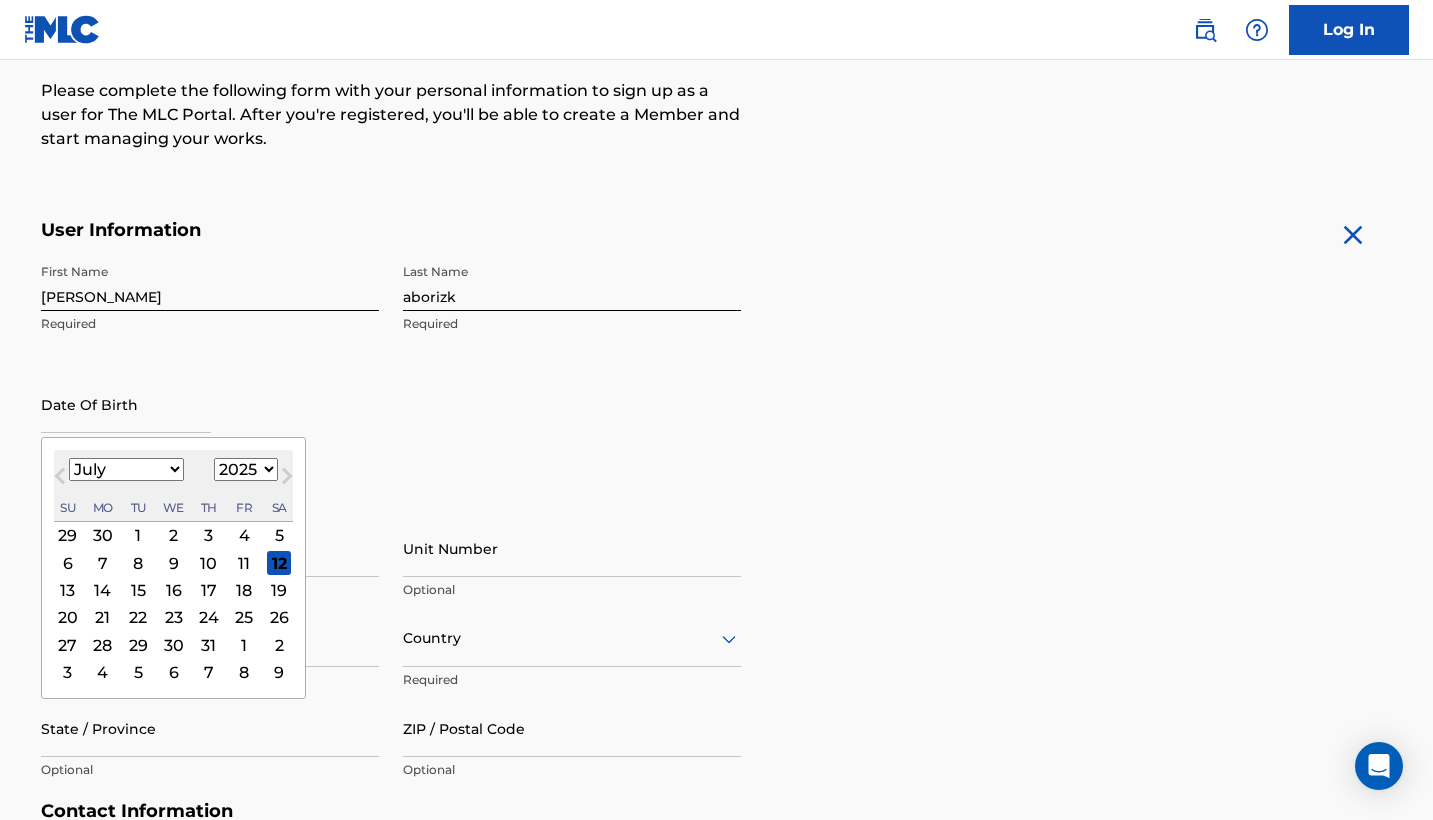 select on "0" 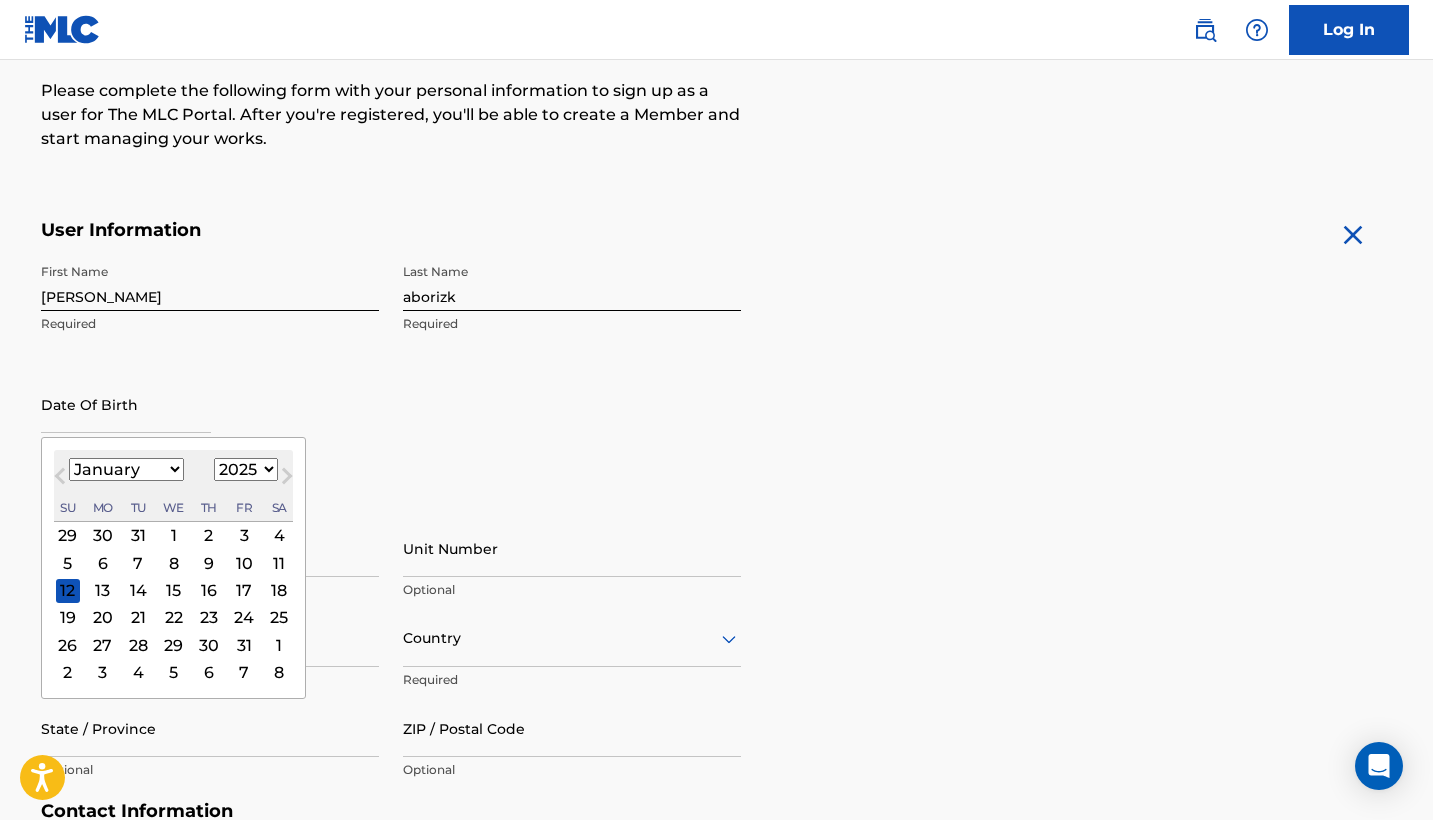 select on "1994" 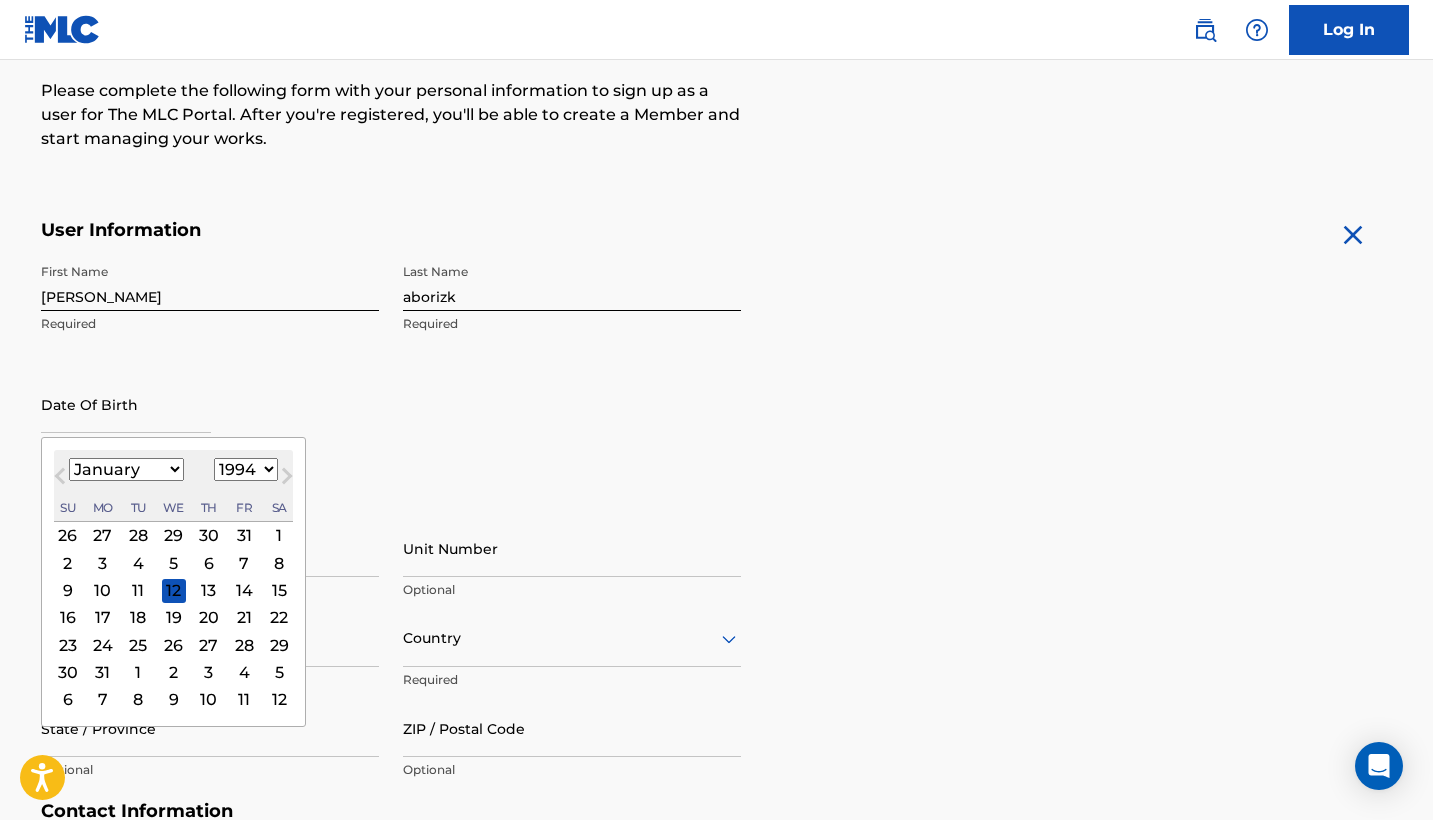 click on "25" at bounding box center (138, 645) 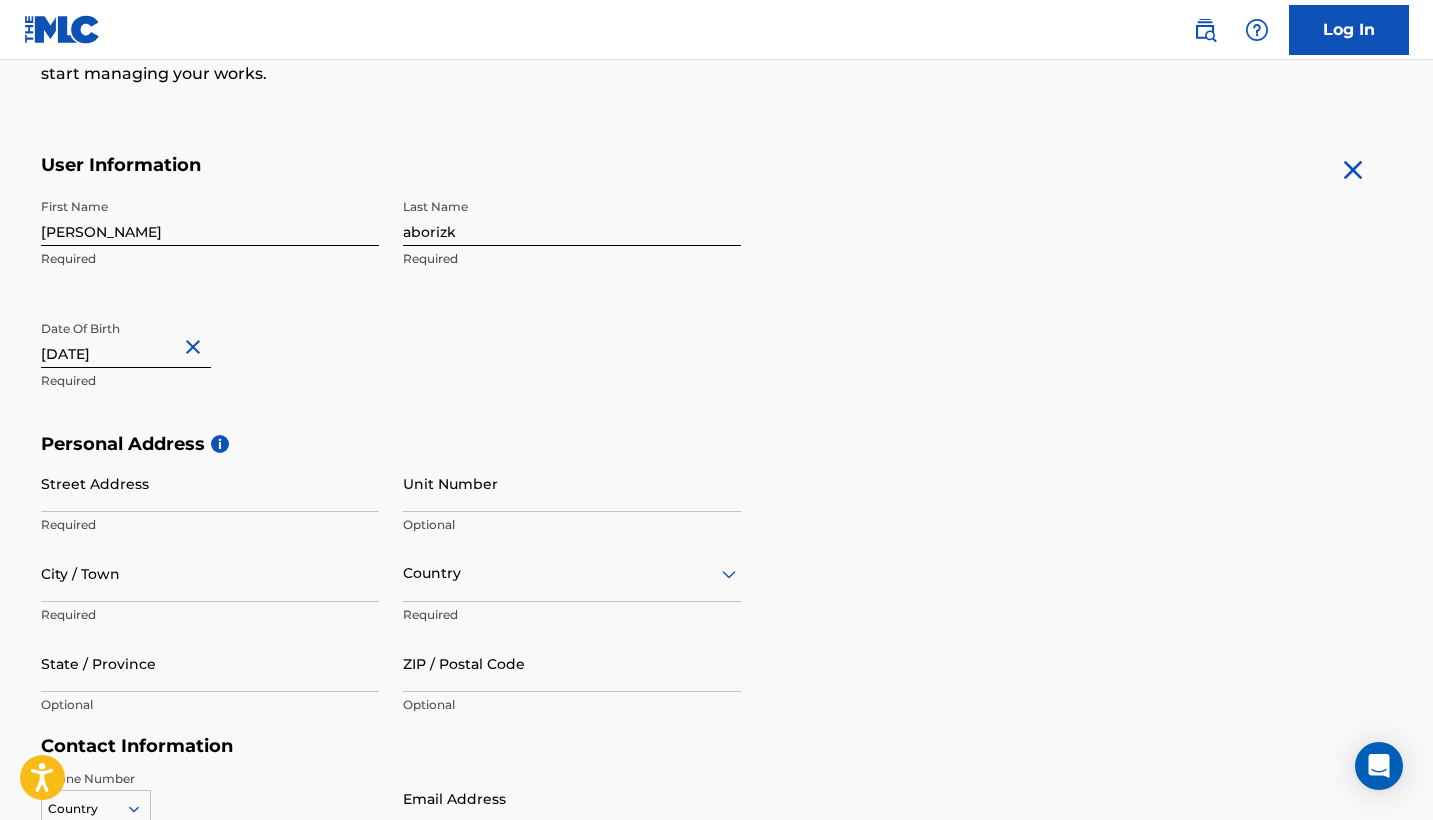 scroll, scrollTop: 317, scrollLeft: 0, axis: vertical 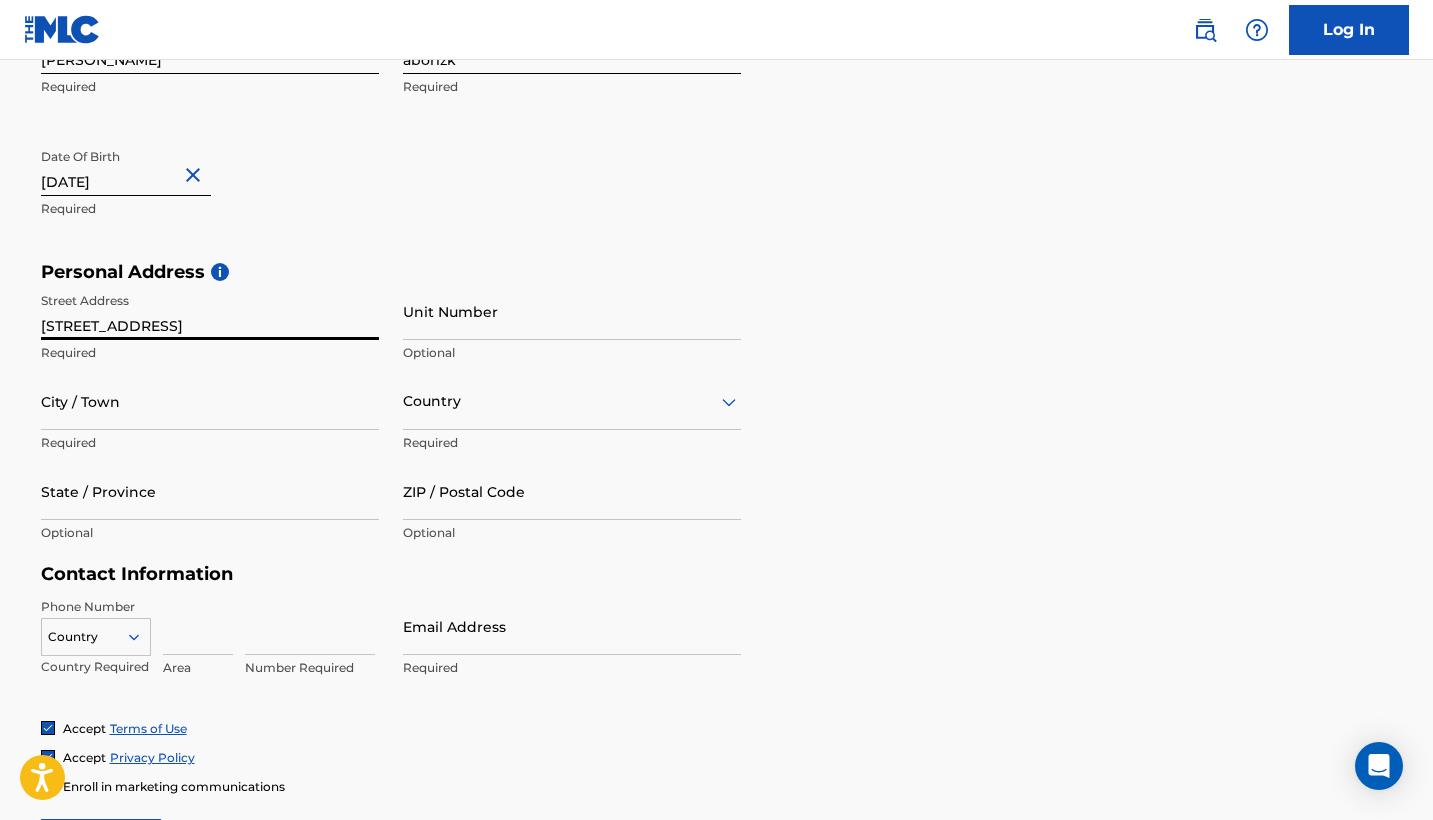 type on "7902 264th street" 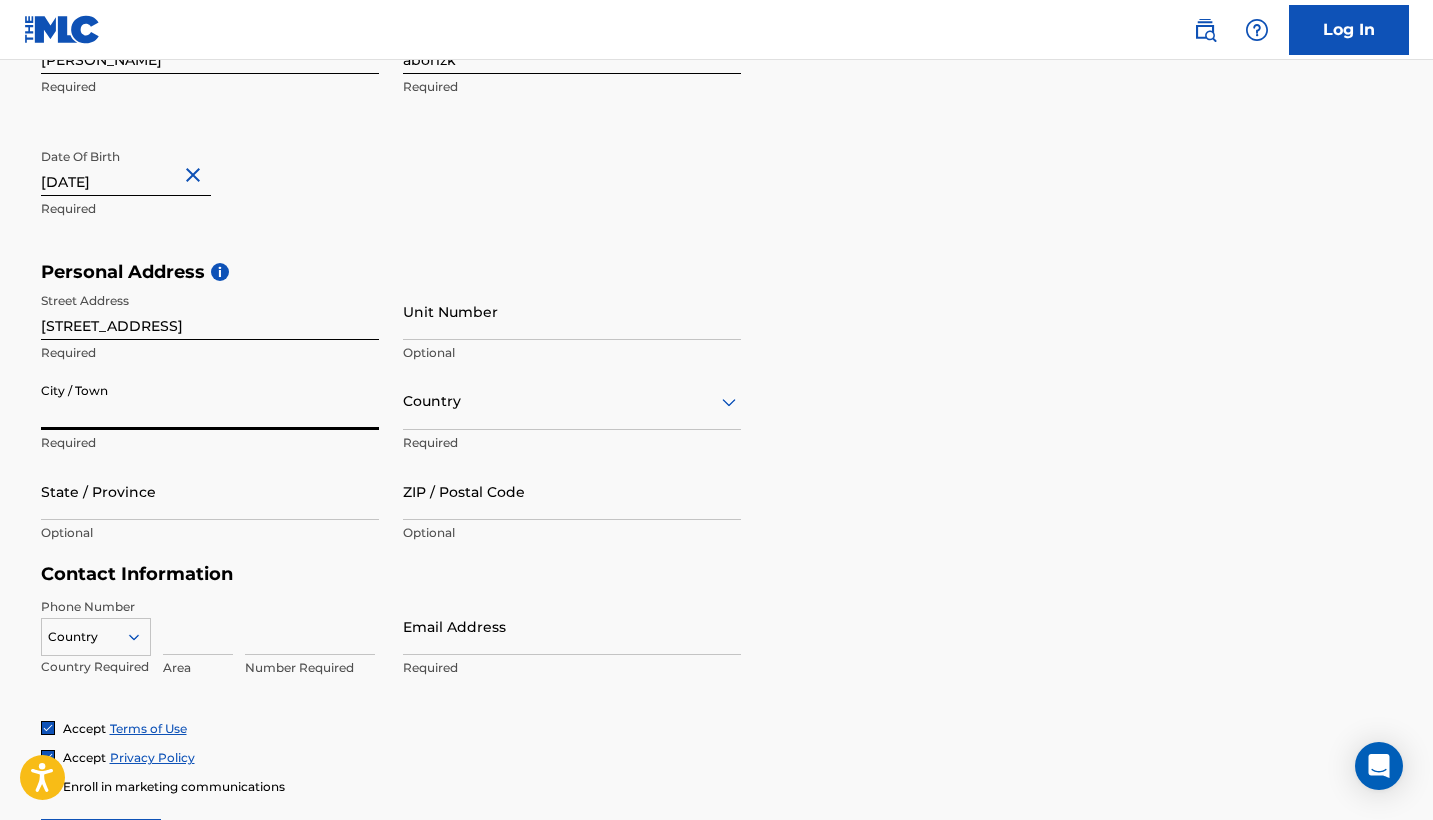 click on "Country" at bounding box center (572, 401) 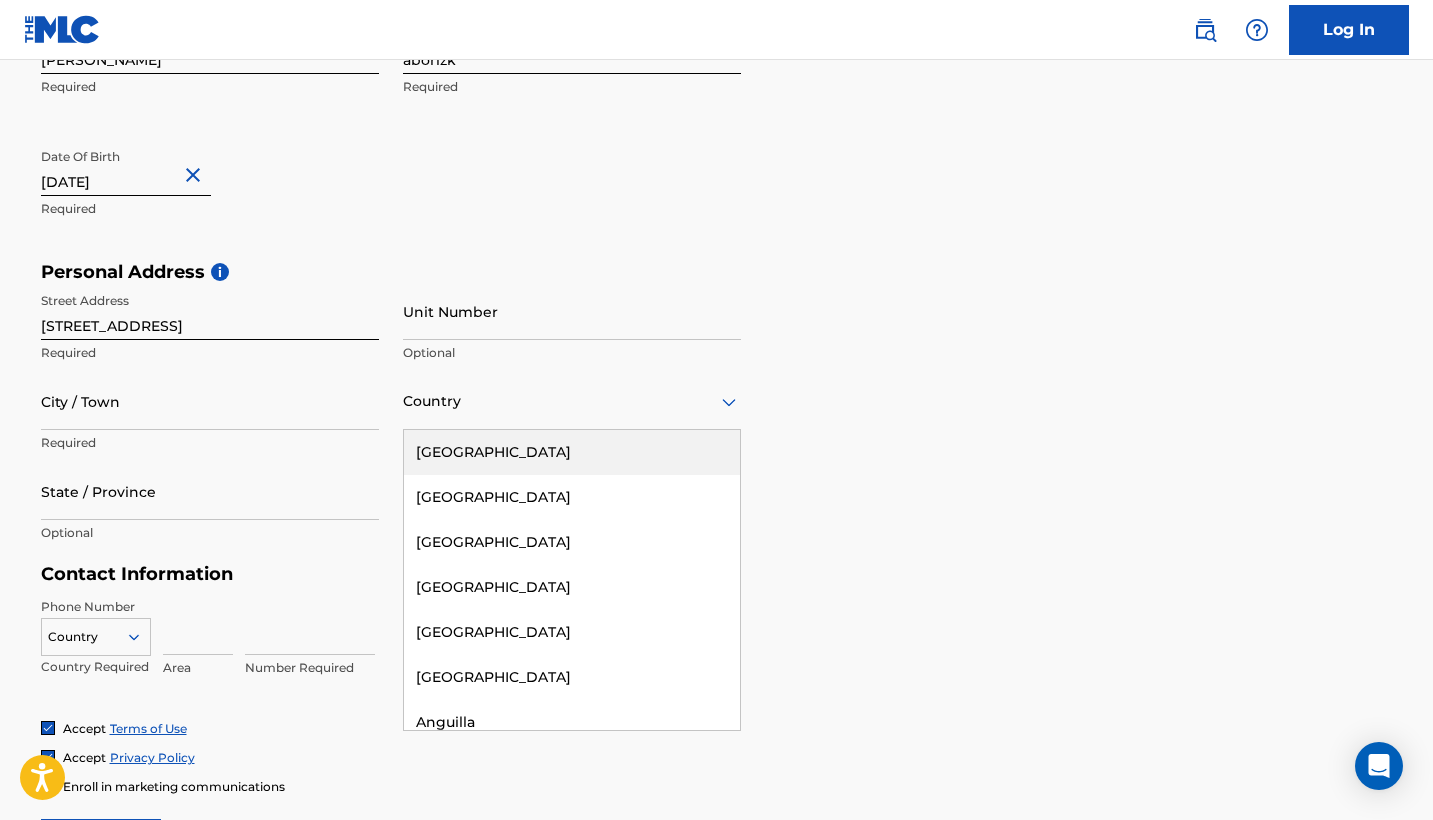 click on "United States" at bounding box center [572, 452] 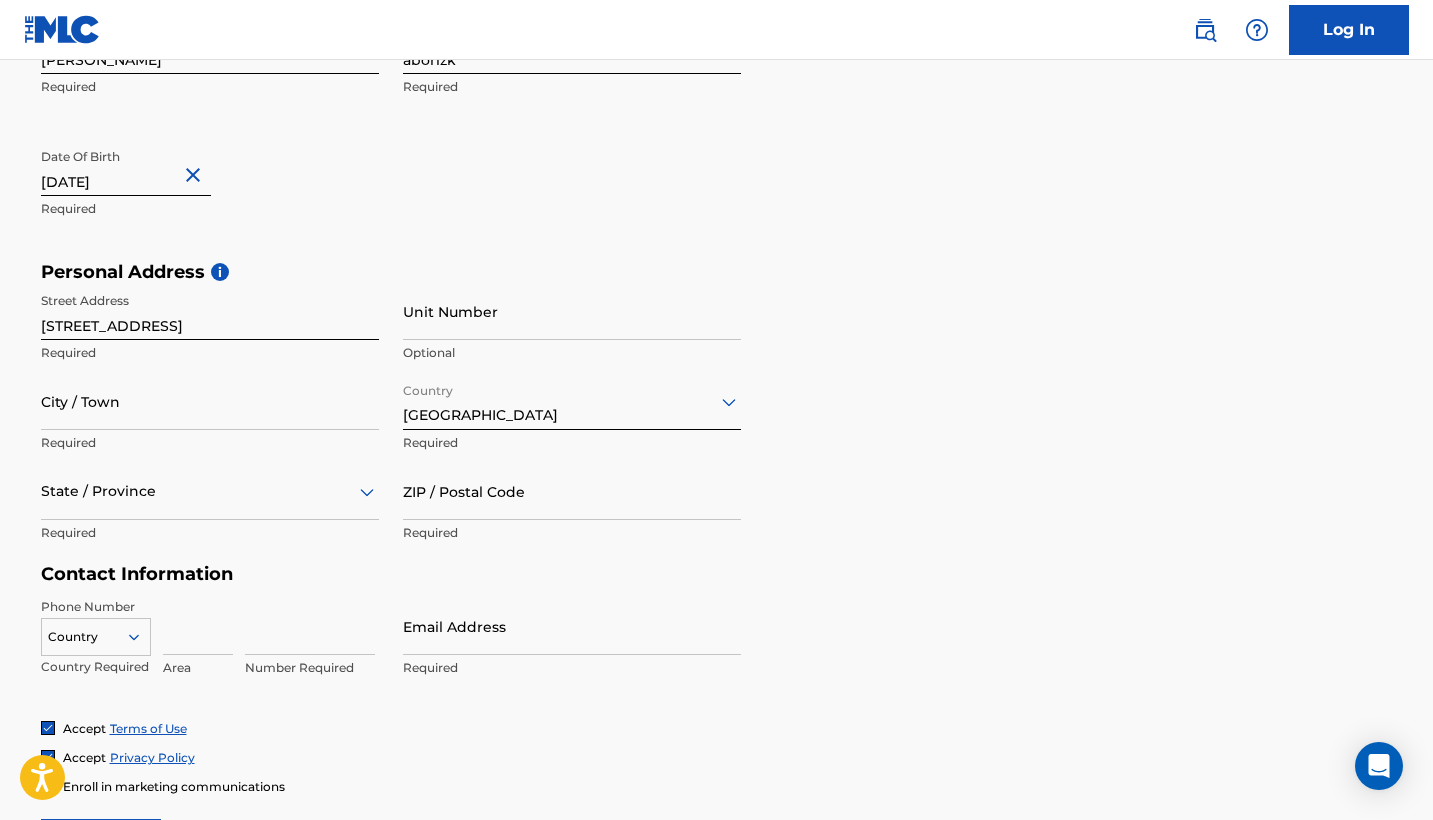 click on "City / Town" at bounding box center [210, 401] 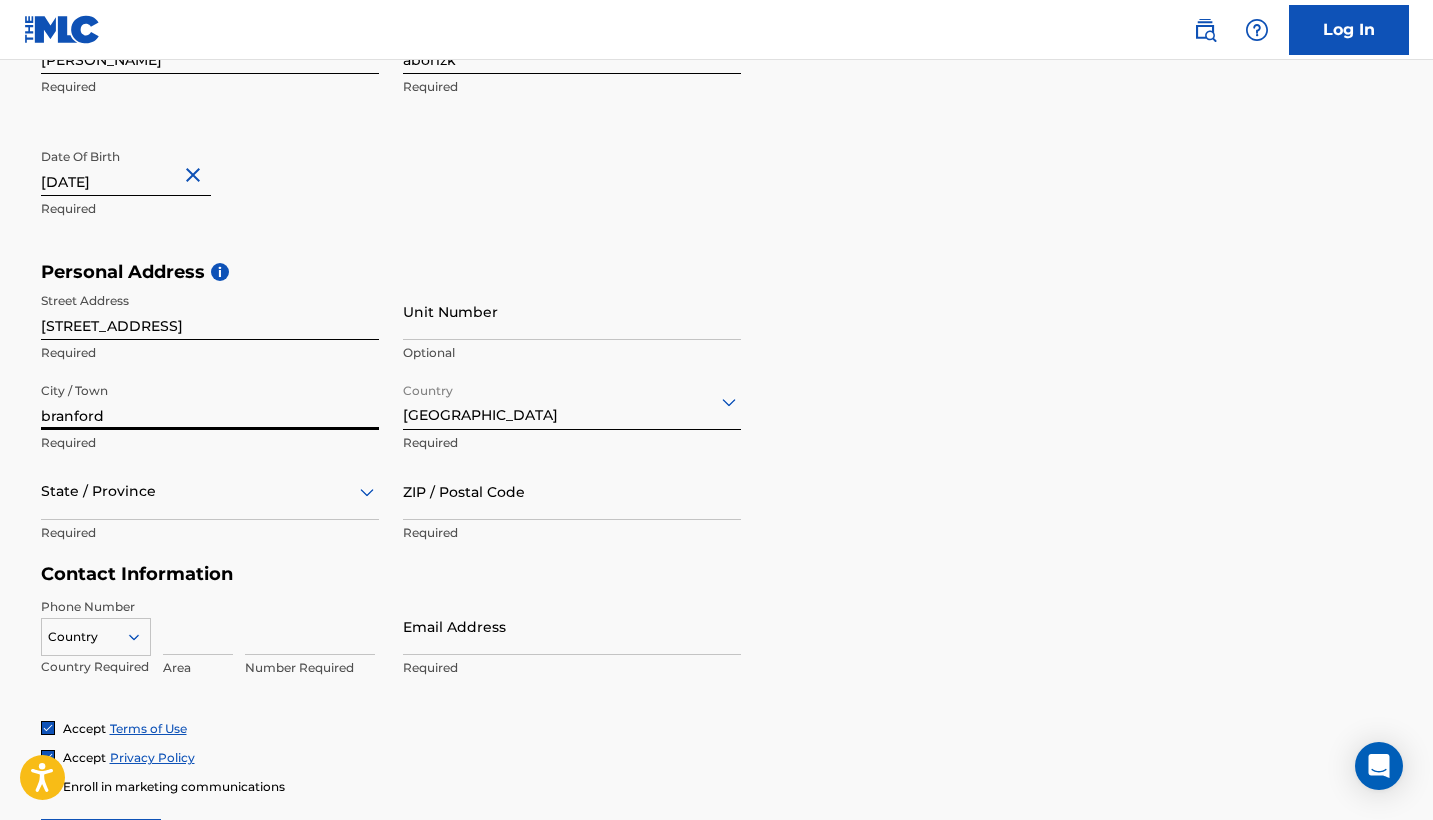 type on "branford" 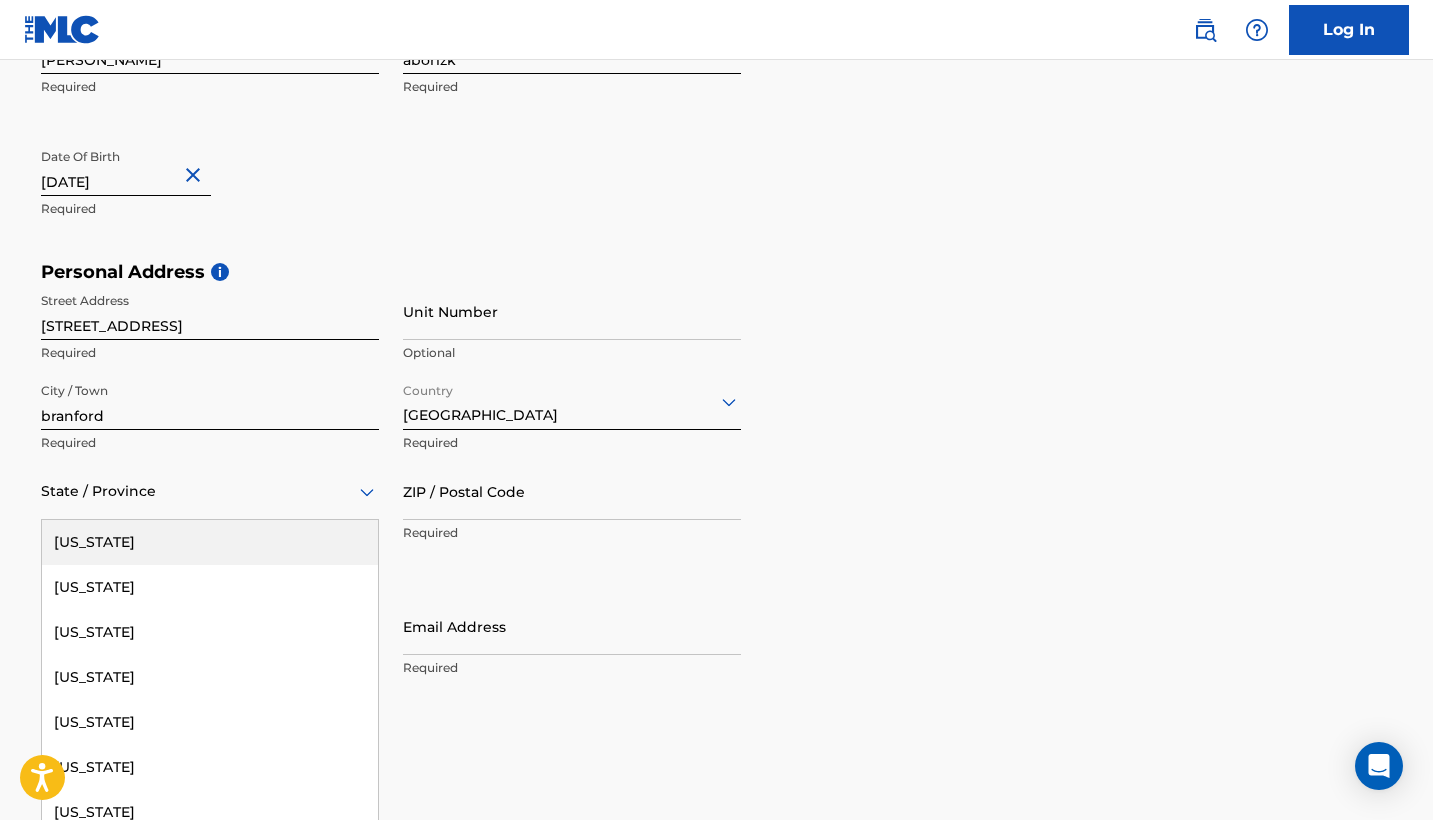click on "State / Province" at bounding box center [210, 491] 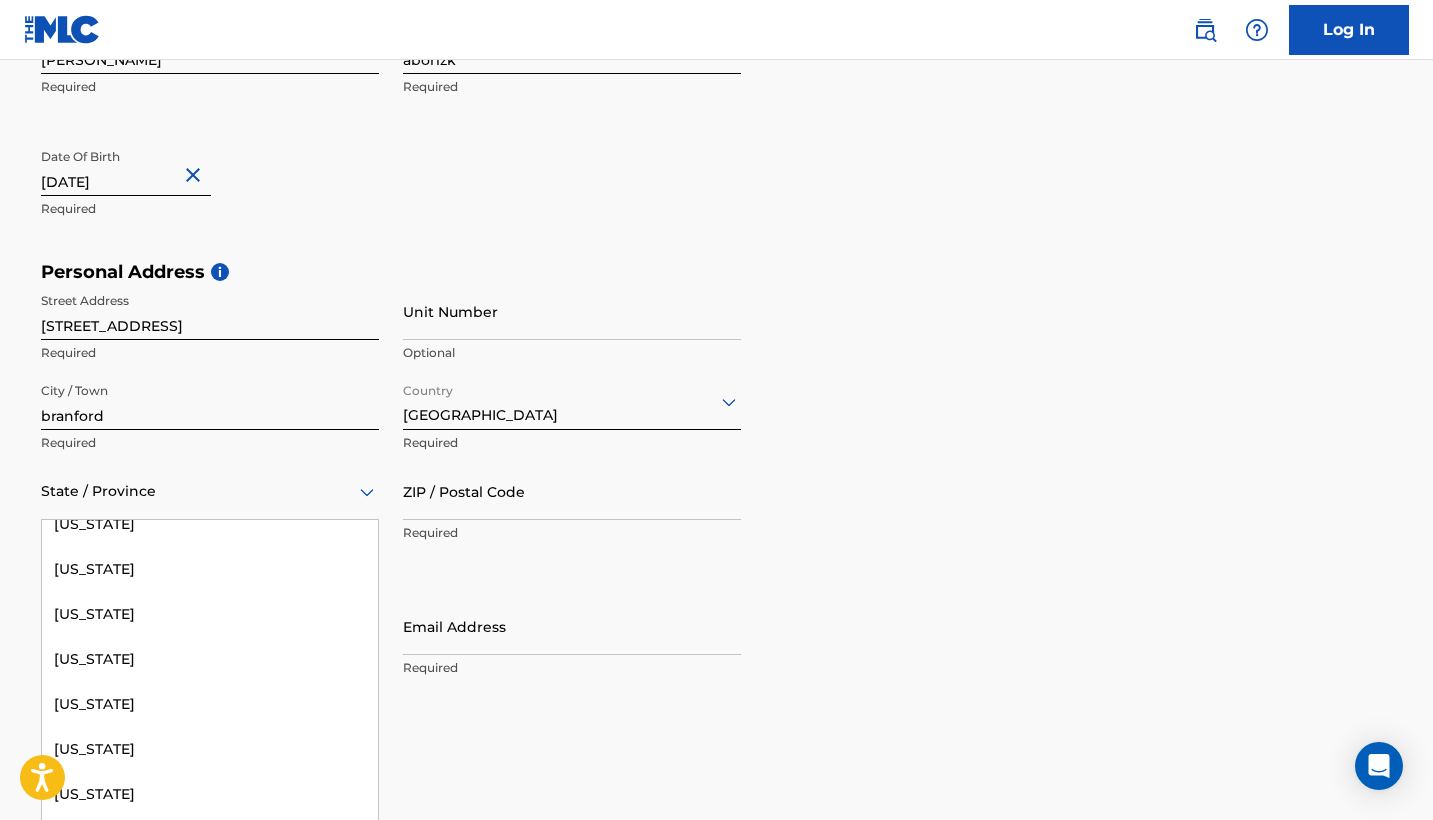 scroll, scrollTop: 248, scrollLeft: 0, axis: vertical 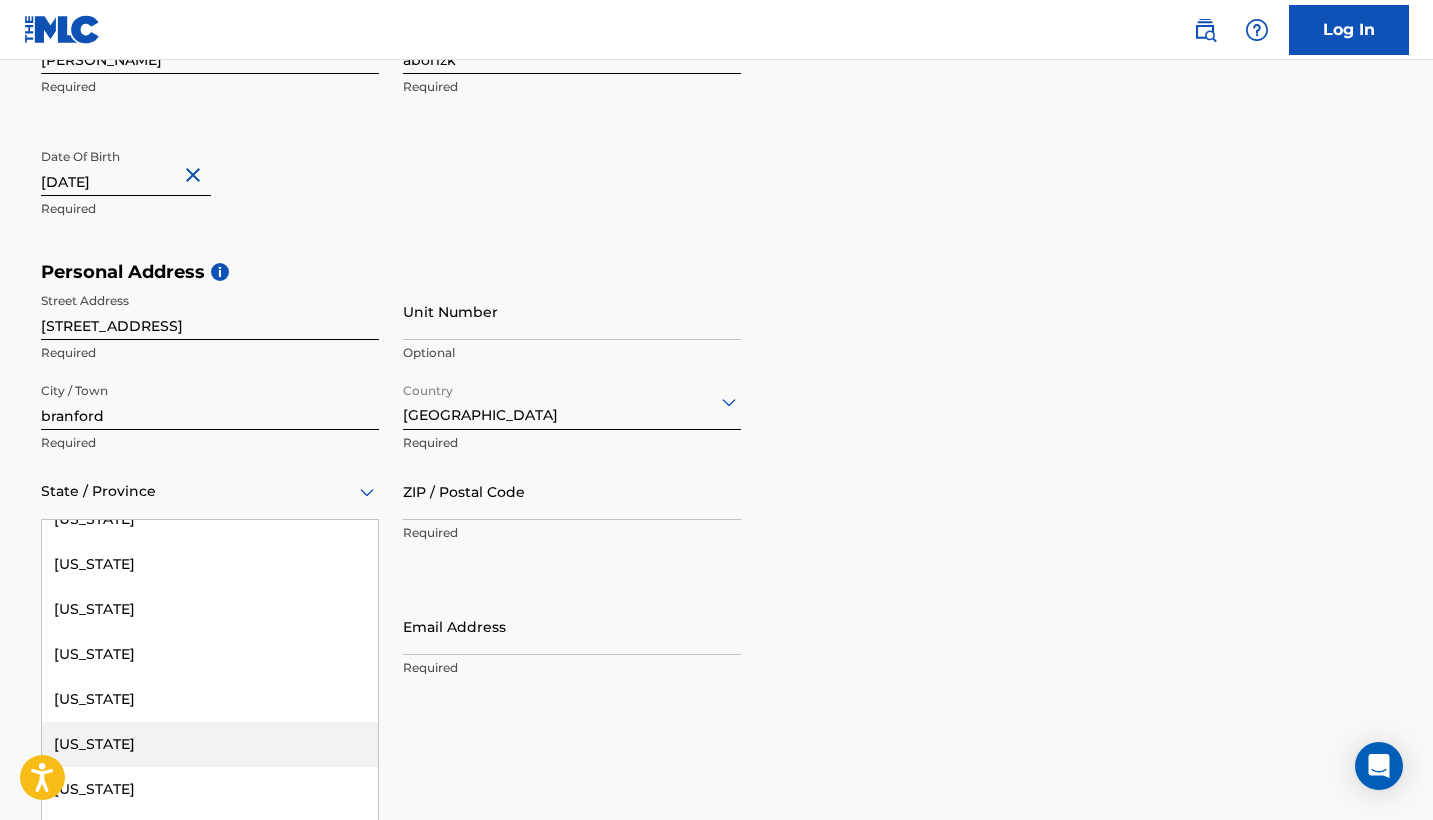 click on "Florida" at bounding box center (210, 744) 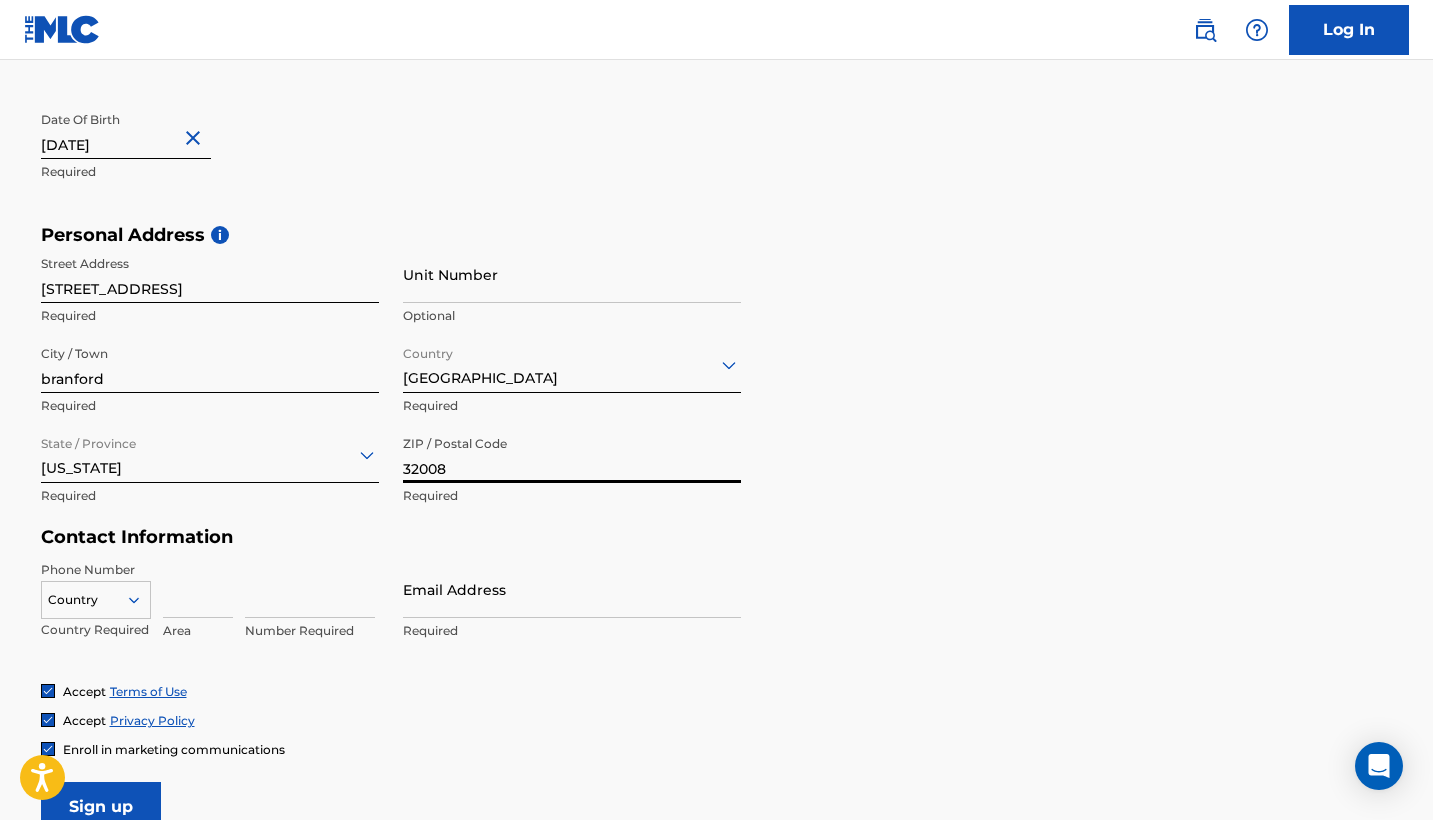 scroll, scrollTop: 533, scrollLeft: 0, axis: vertical 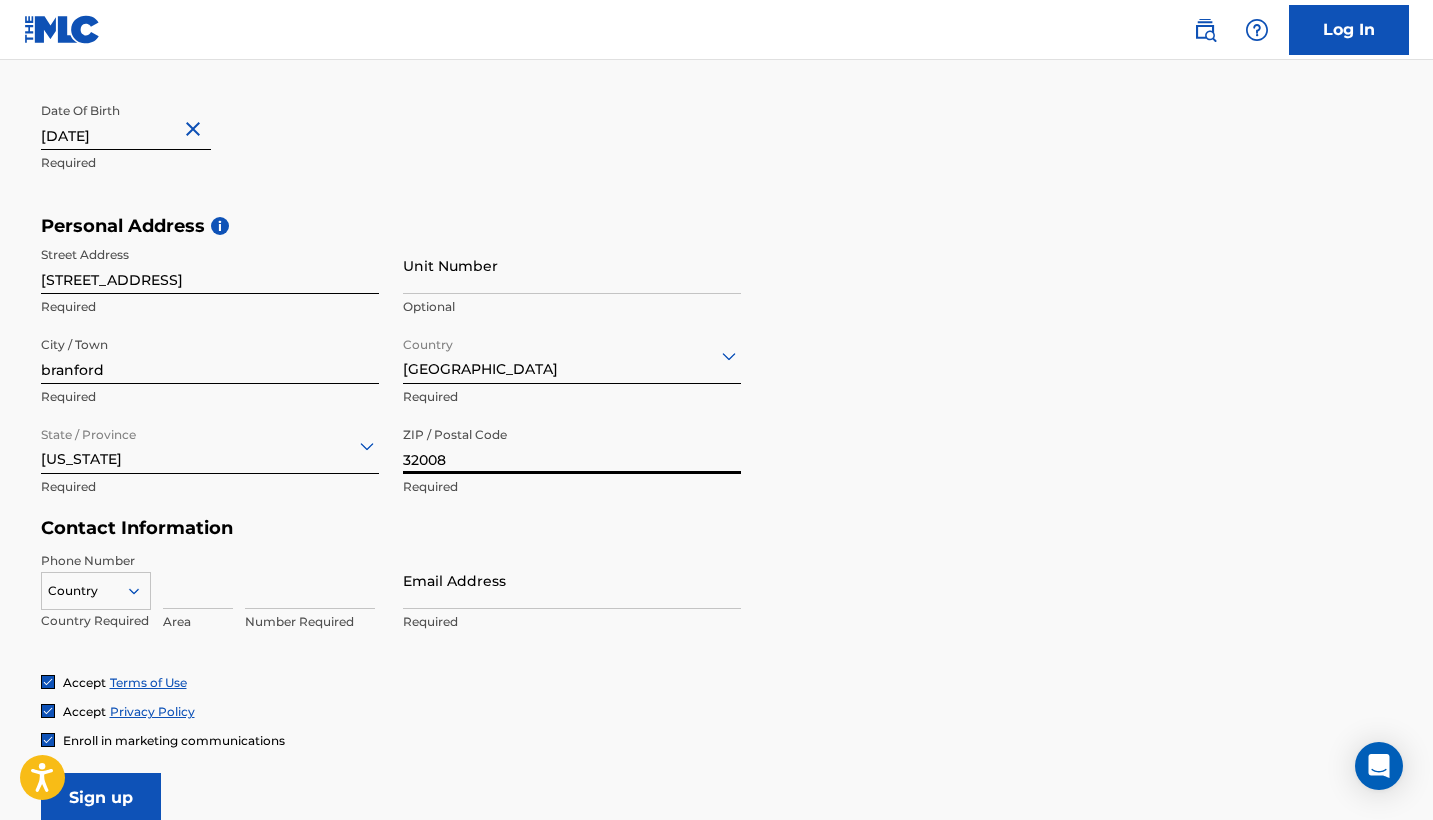 type on "32008" 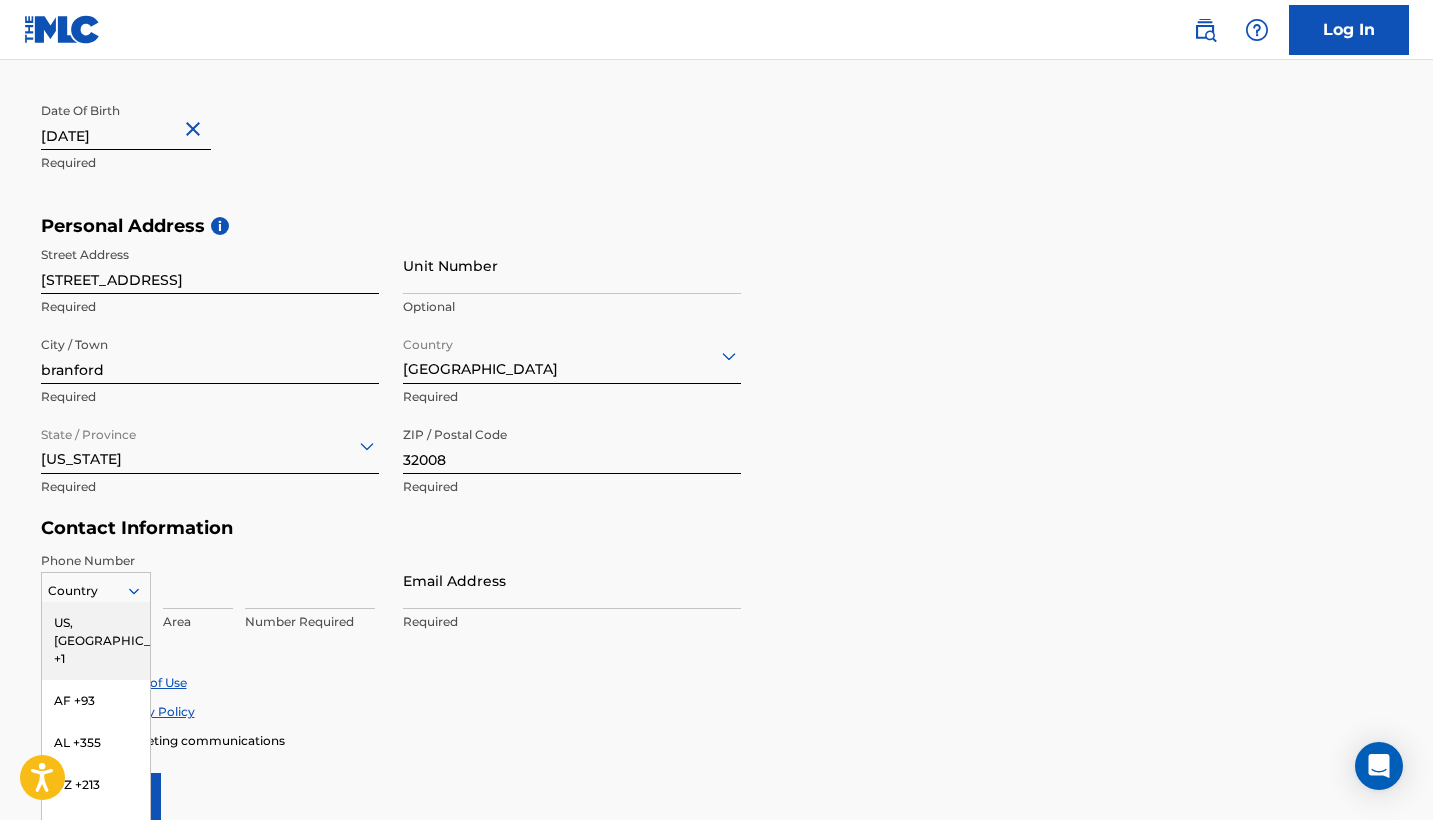 scroll, scrollTop: 614, scrollLeft: 0, axis: vertical 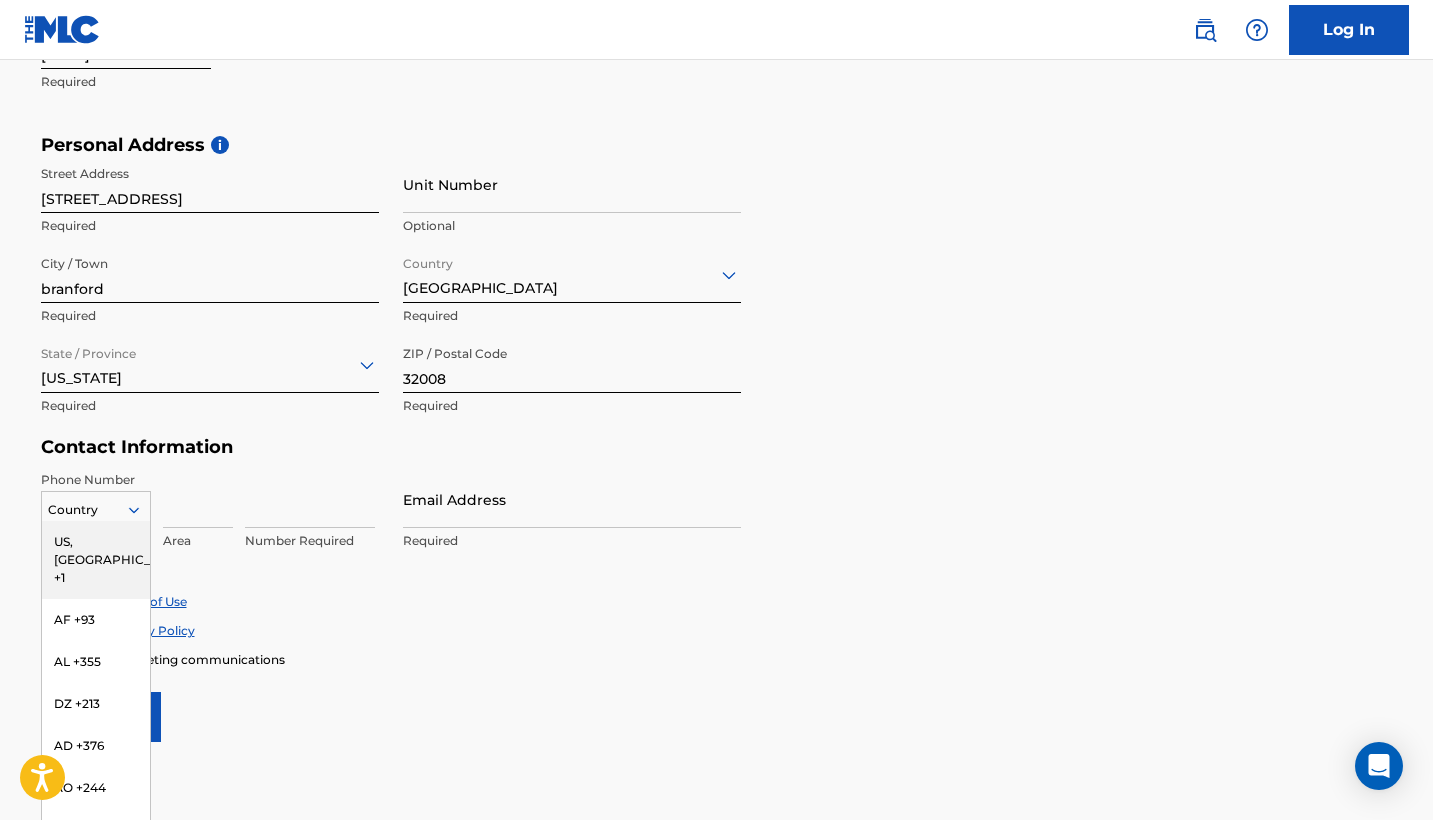 click on "US, CA +1, 1 of 216. 216 results available. Use Up and Down to choose options, press Enter to select the currently focused option, press Escape to exit the menu, press Tab to select the option and exit the menu. Country US, CA +1 AF +93 AL +355 DZ +213 AD +376 AO +244 AI +1264 AG +1268 AR +54 AM +374 AW +297 AU +61 AT +43 AZ +994 BS +1242 BH +973 BD +880 BB +1246 BY +375 BE +32 BZ +501 BJ +229 BM +1441 BT +975 BO +591 BA +387 BW +267 BR +55 BN +673 BG +359 BF +226 BI +257 KH +855 CM +237 CV +238 KY +1345 CF +236 TD +235 CL +56 CN +86 CO +57 KM +269 CG, CD +242 CK +682 CR +506 CI +225 HR +385 CU +53 CY +357 CZ +420 DK +45 DJ +253 DM +1767 DO +1809 EC +593 EG +20 SV +503 GQ +240 ER +291 EE +372 ET +251 FK +500 FO +298 FJ +679 FI +358 FR +33 GF +594 PF +689 GA +241 GM +220 GE +995 DE +49 GH +233 GI +350 GR +30 GL +299 GD +1473 GP +590 GT +502 GN +224 GW +245 GY +592 HT +509 VA, IT +39 HN +504 HK +852 HU +36 IS +354 IN +91 ID +62 IR +98 IQ +964 IE +353 IL +972 JM +1876 JP +81 JO +962 KZ +7 KE +254 KI +686 KP +850" at bounding box center (96, 506) 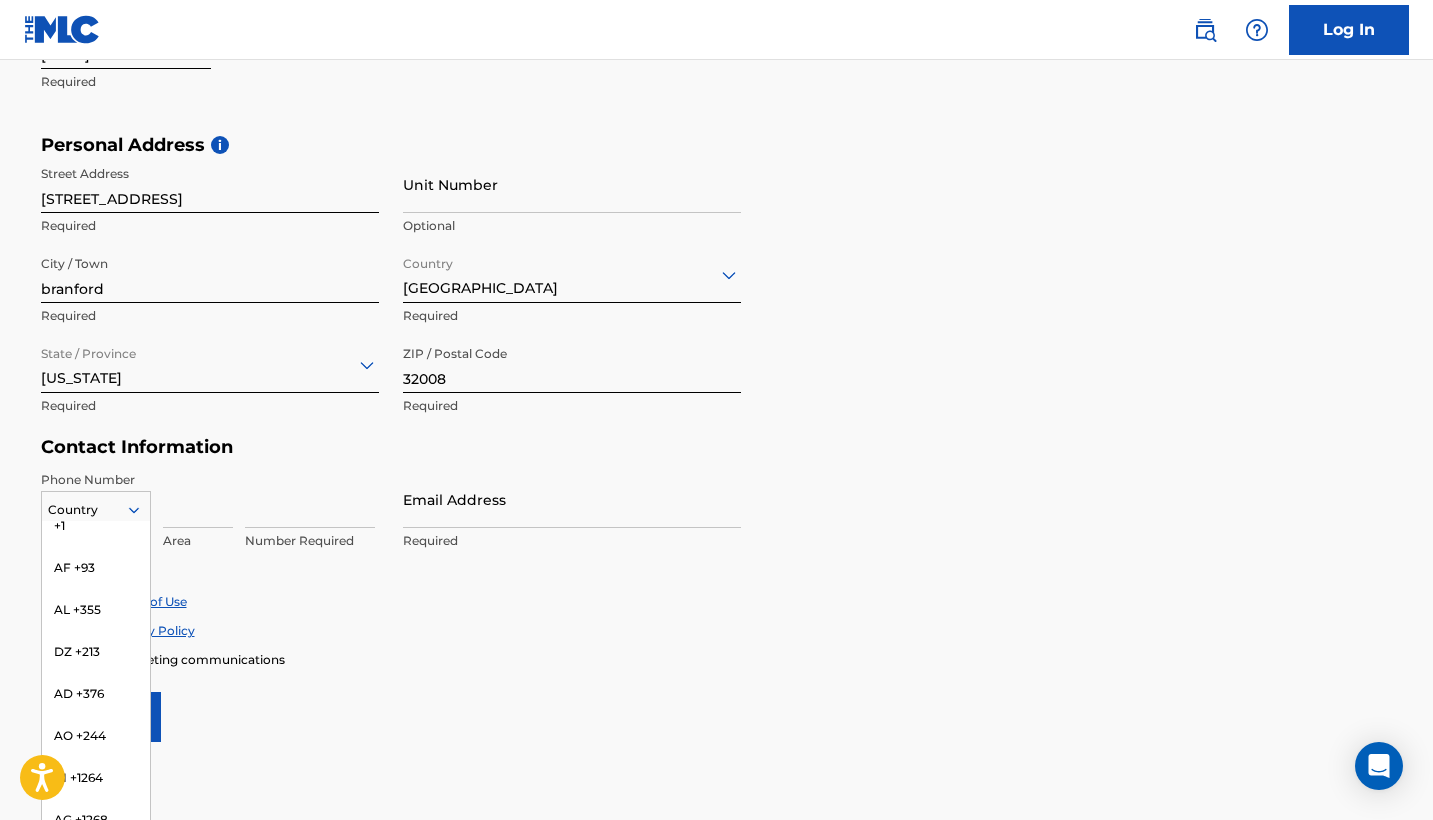 scroll, scrollTop: 0, scrollLeft: 0, axis: both 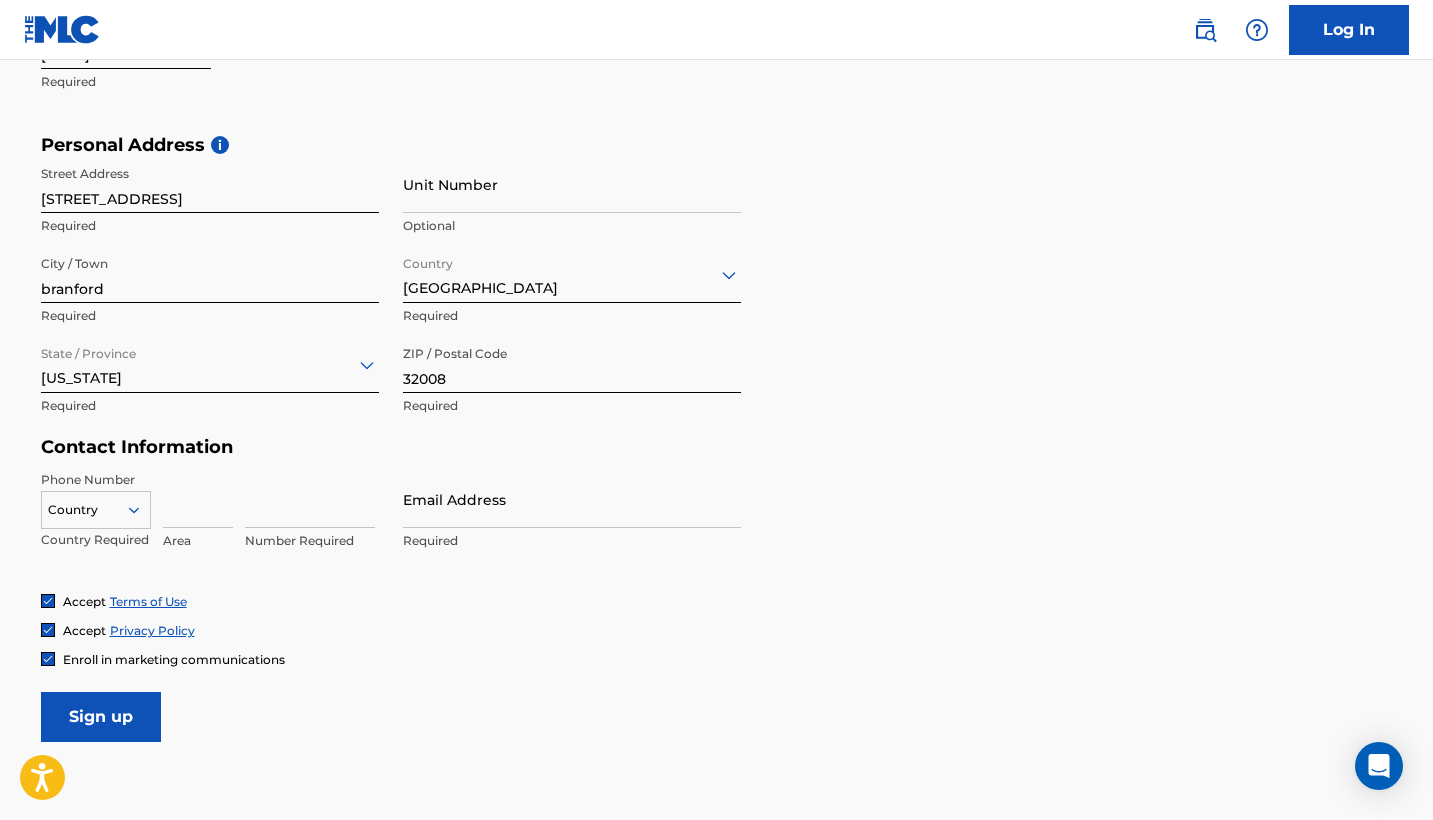 click on "Contact Information" at bounding box center [391, 447] 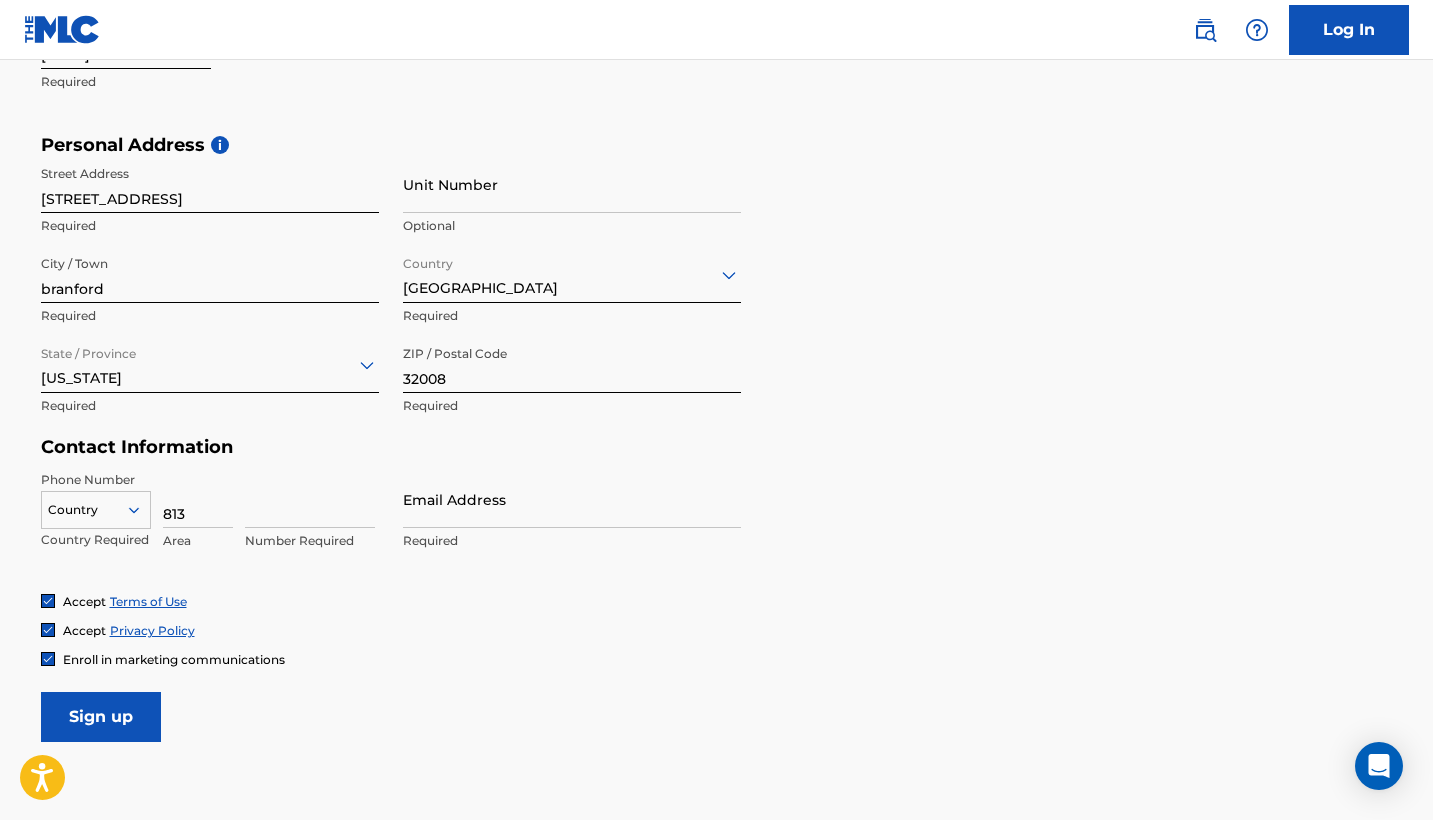 type on "813" 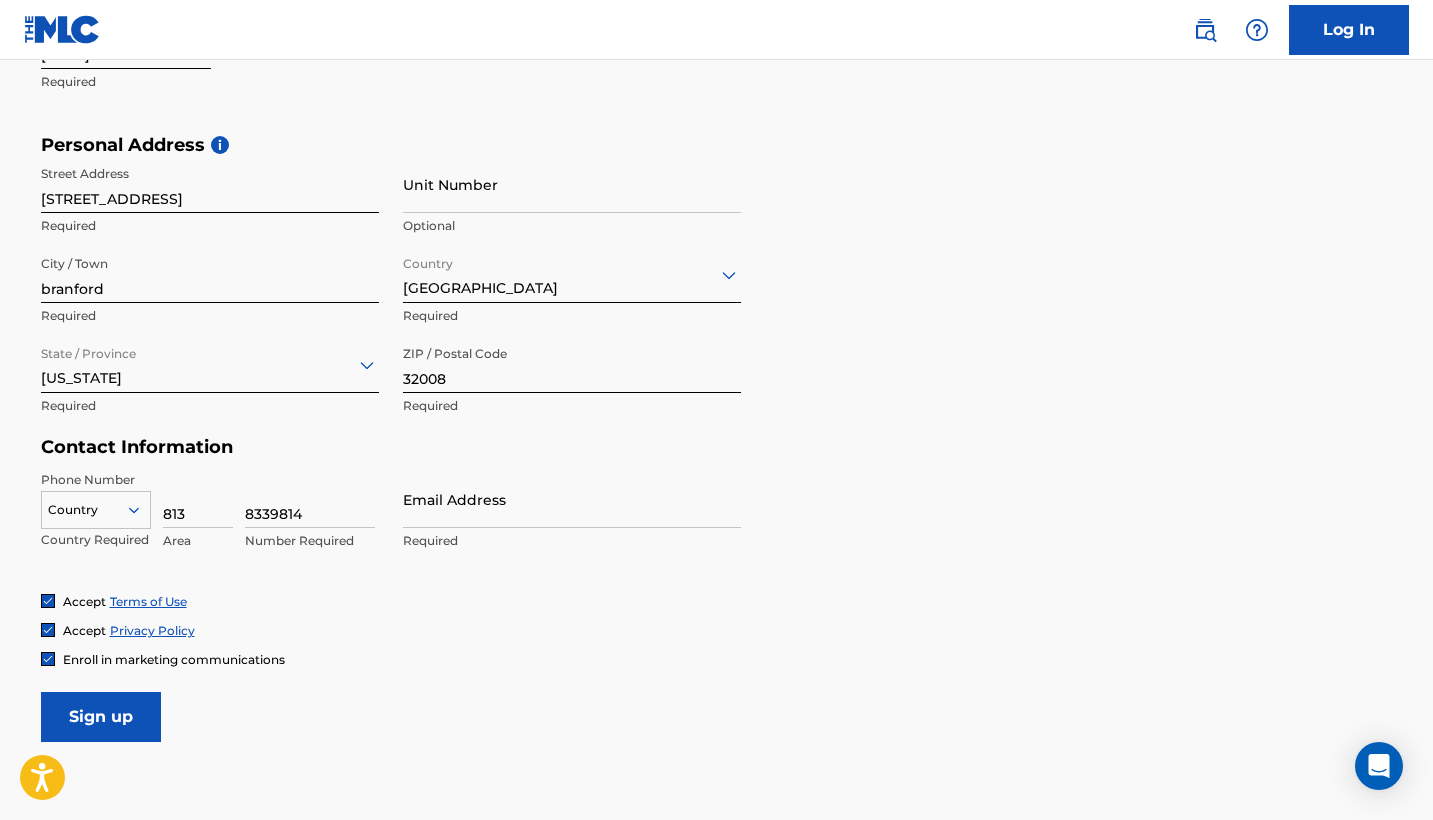 type on "8339814" 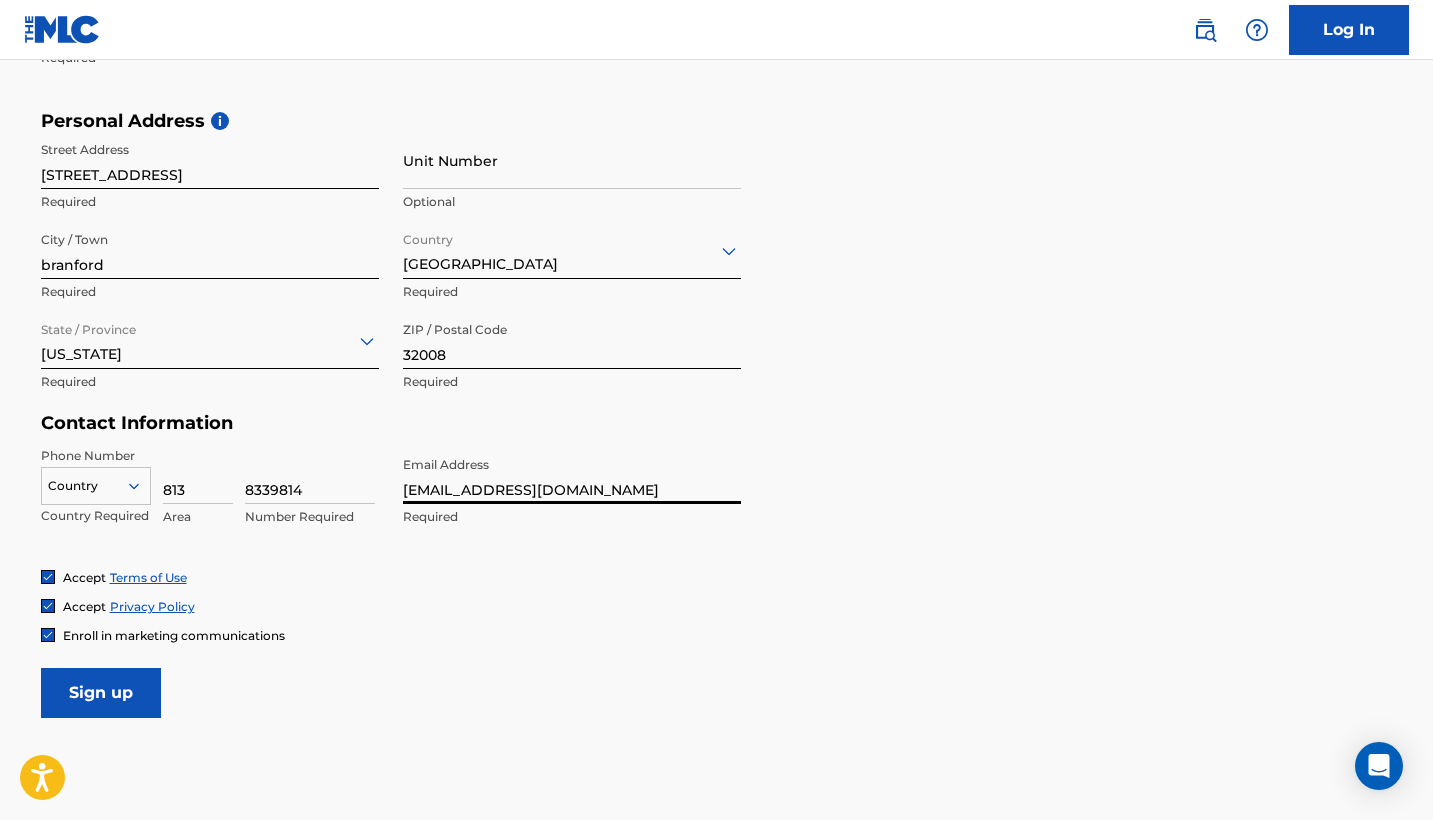 scroll, scrollTop: 637, scrollLeft: 0, axis: vertical 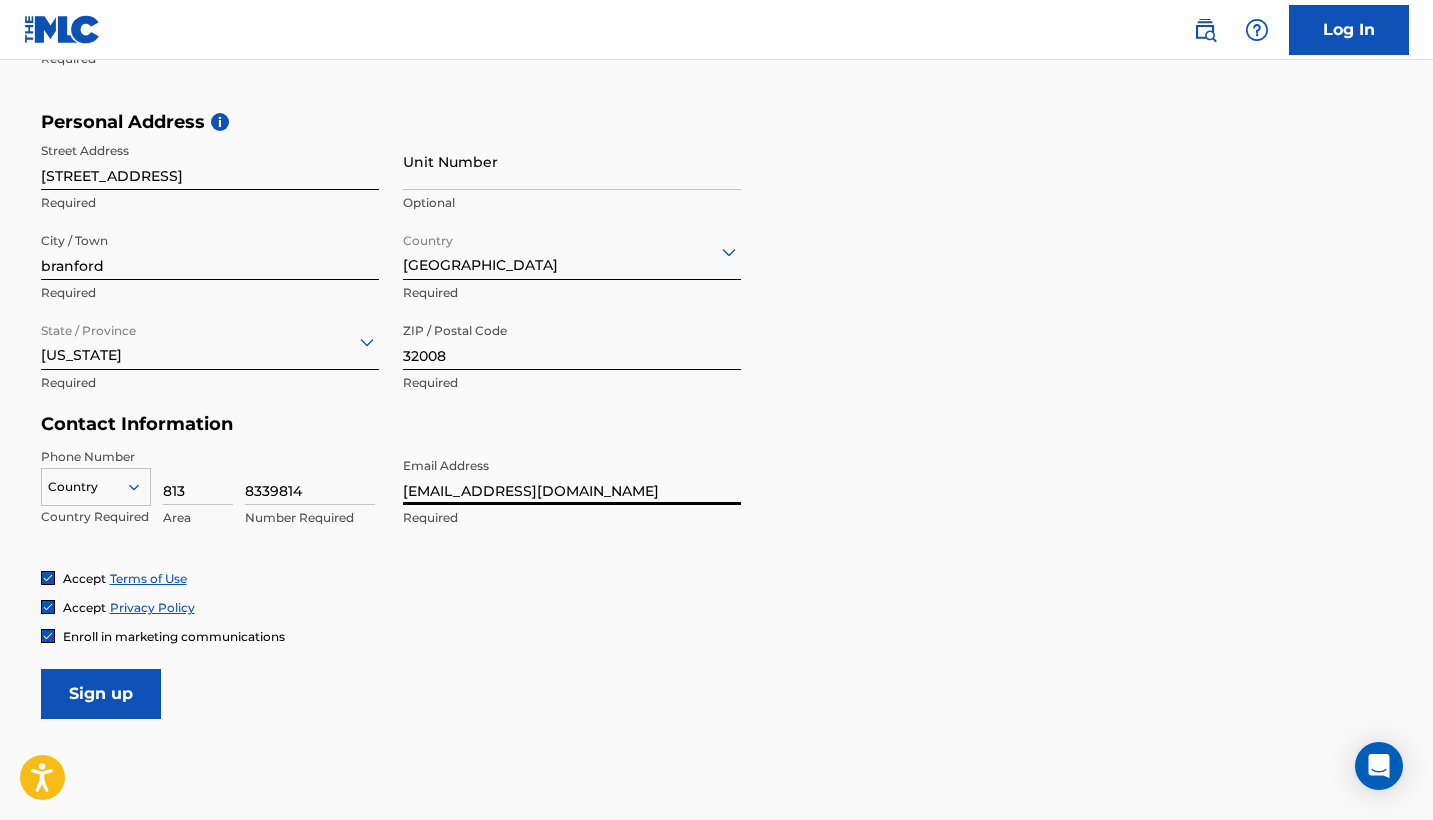 type on "nicktaylermusic@gmail.com" 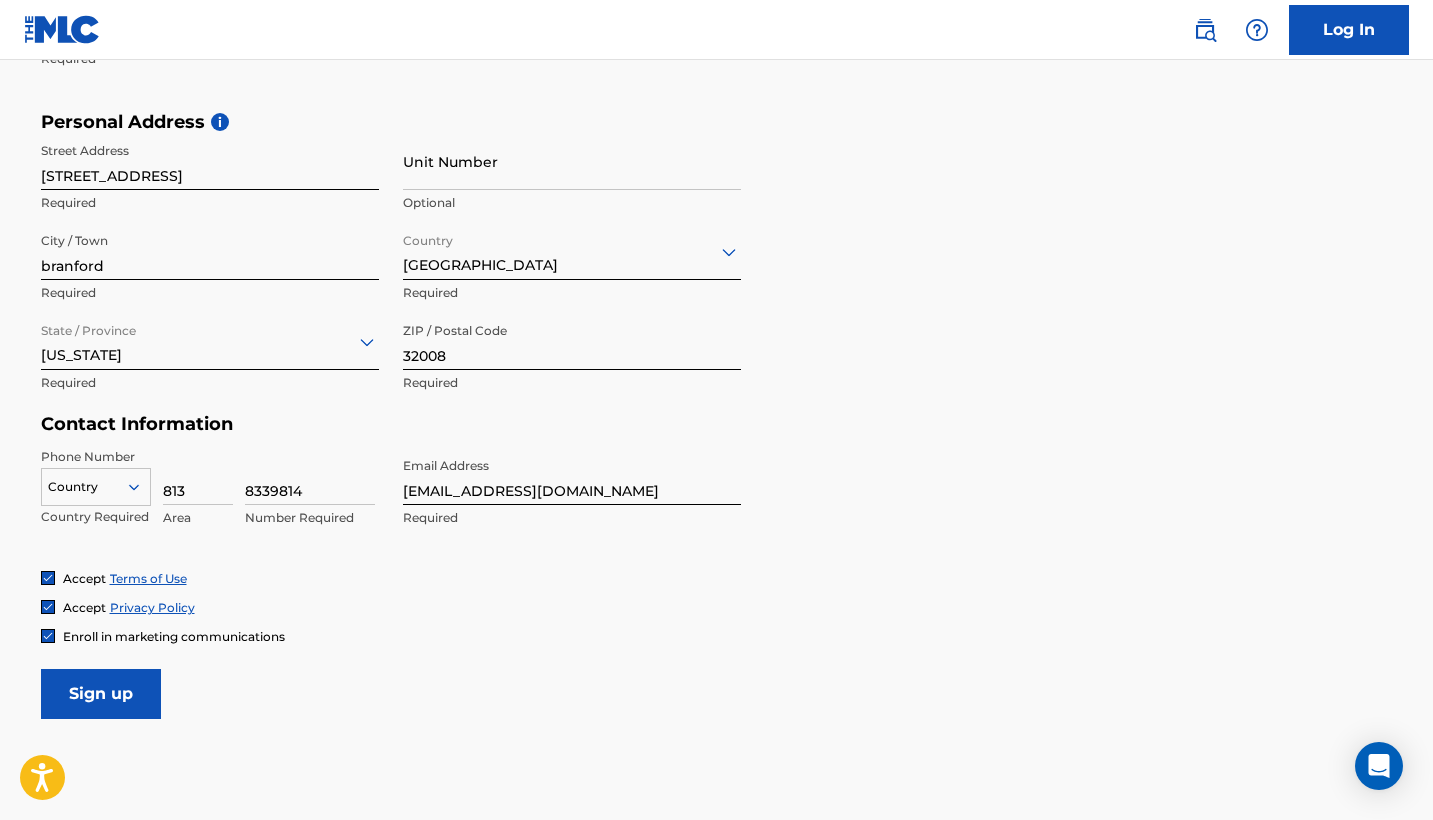 click on "Sign up" at bounding box center (101, 694) 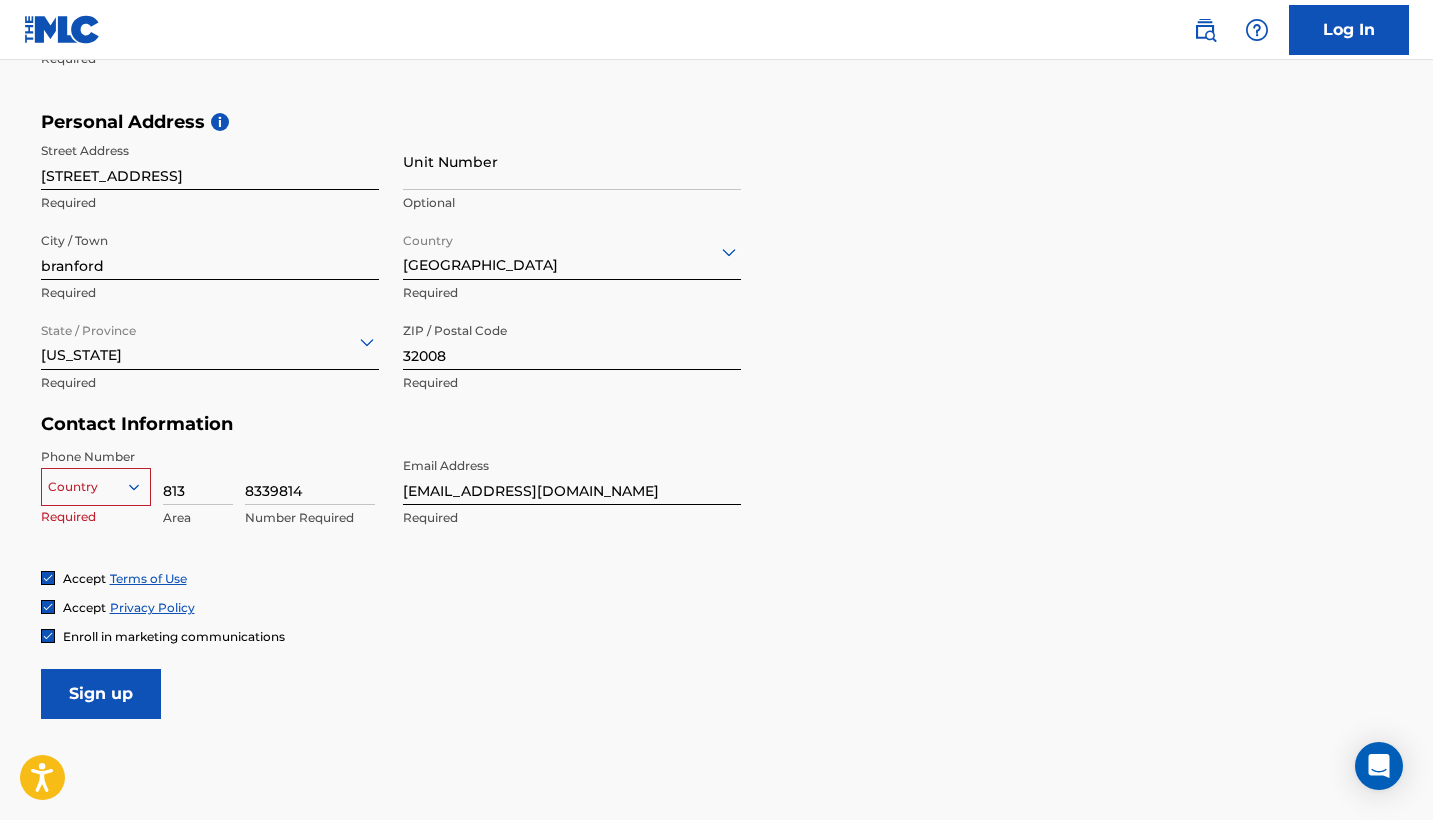 click on "option , selected. Select is focused ,type to refine list, press Down to open the menu,  Country" at bounding box center [96, 483] 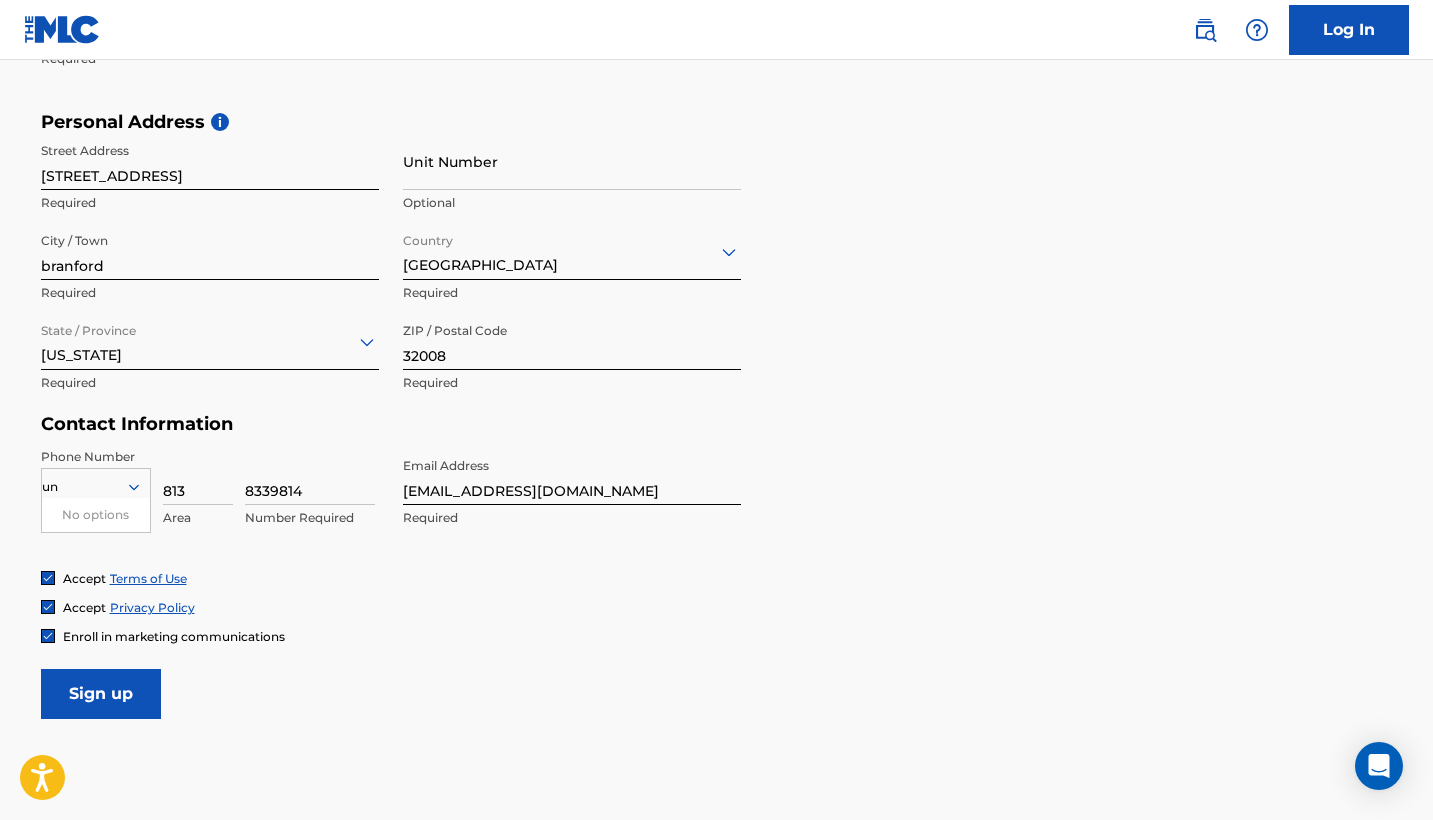 type on "u" 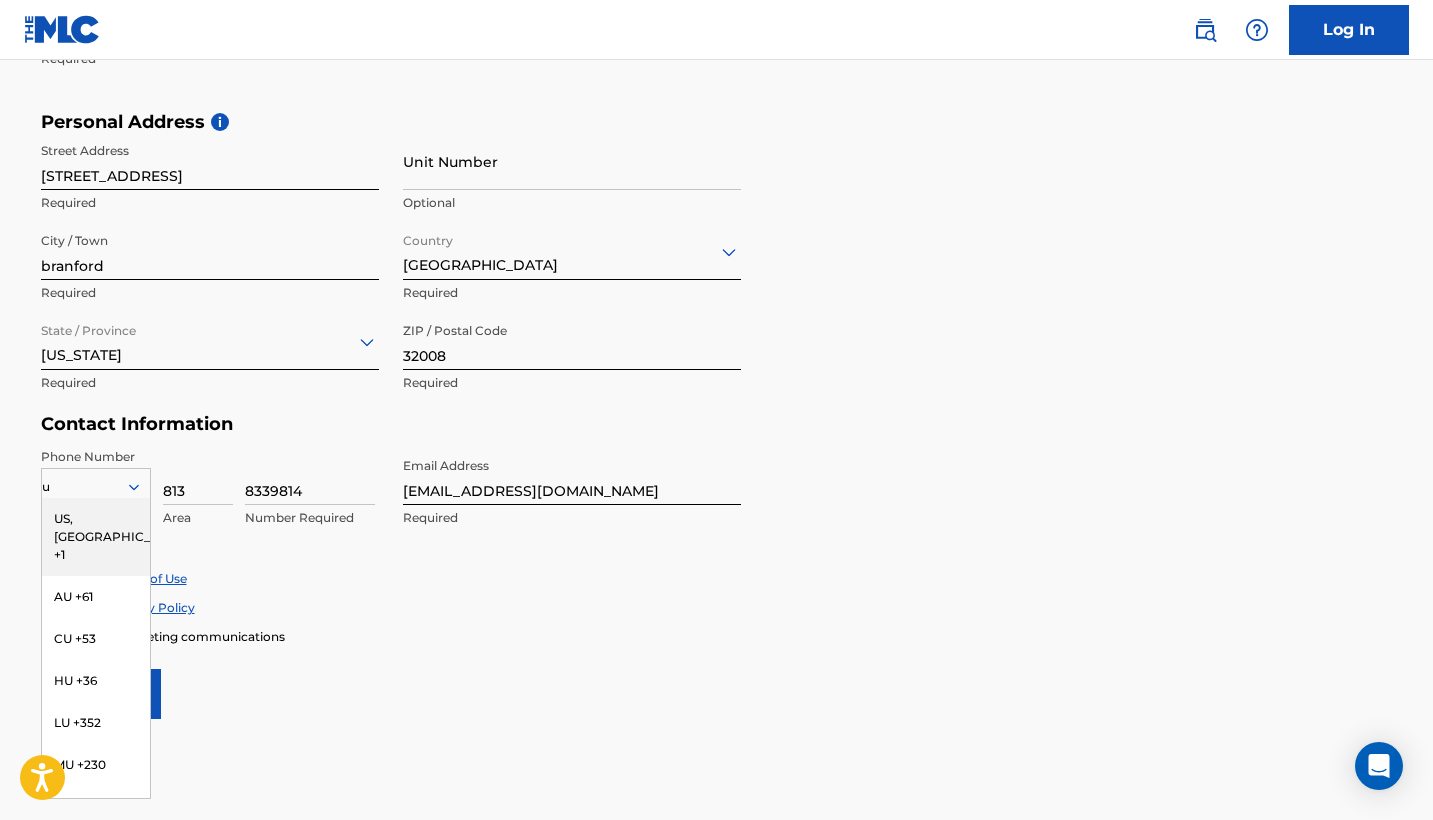 type 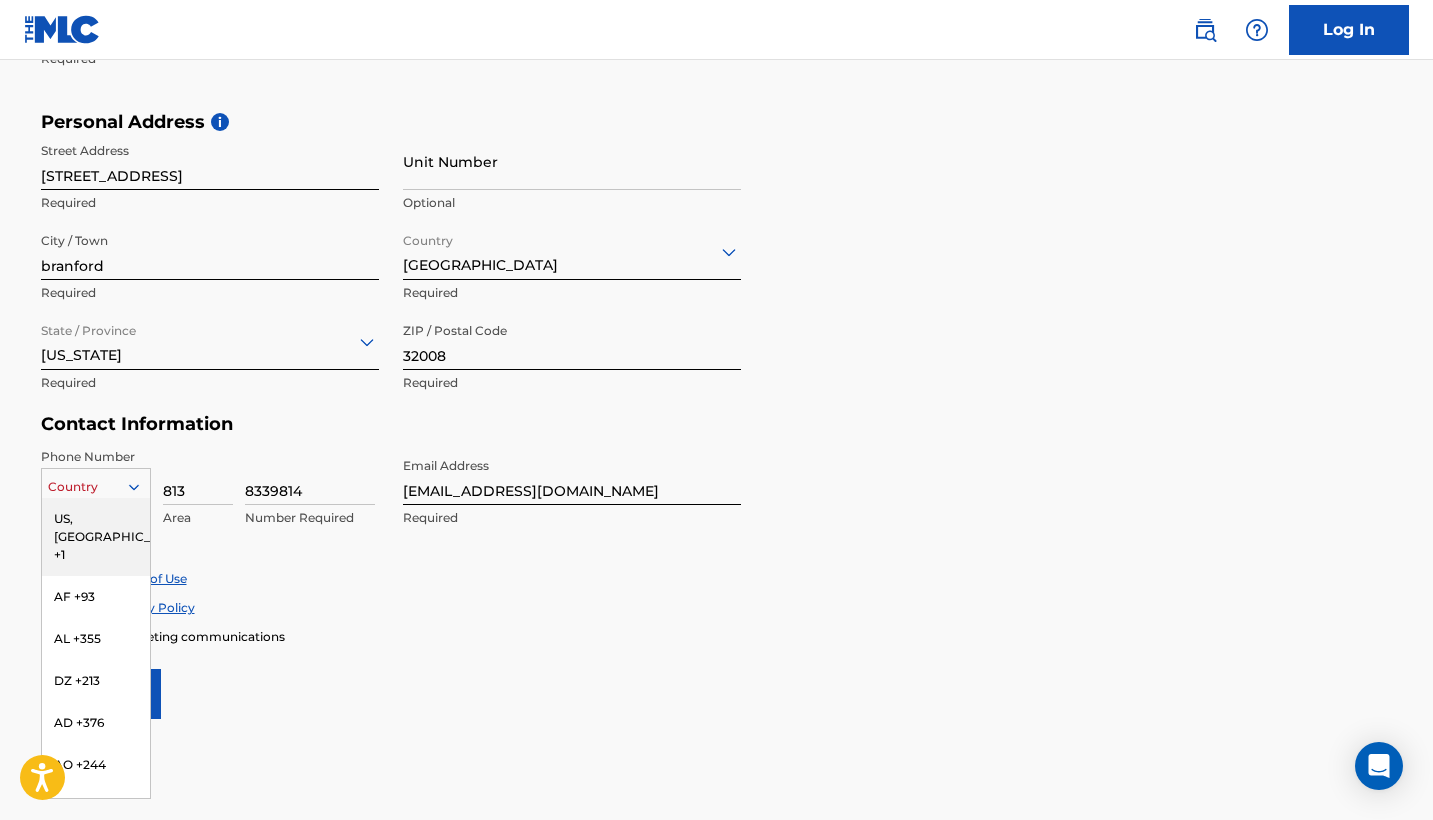 click on "US, CA +1" at bounding box center [96, 537] 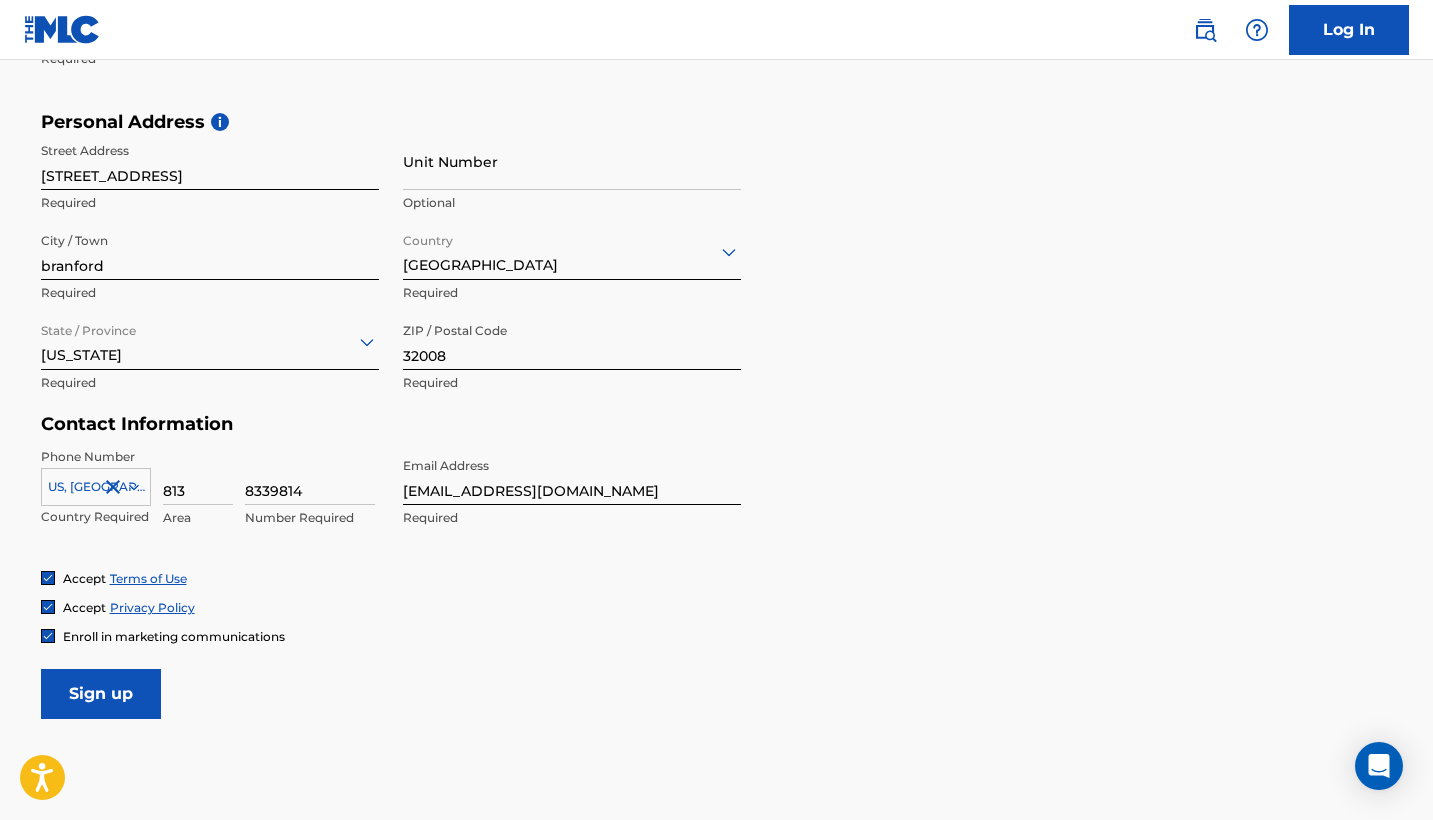 click on "Sign up" at bounding box center (101, 694) 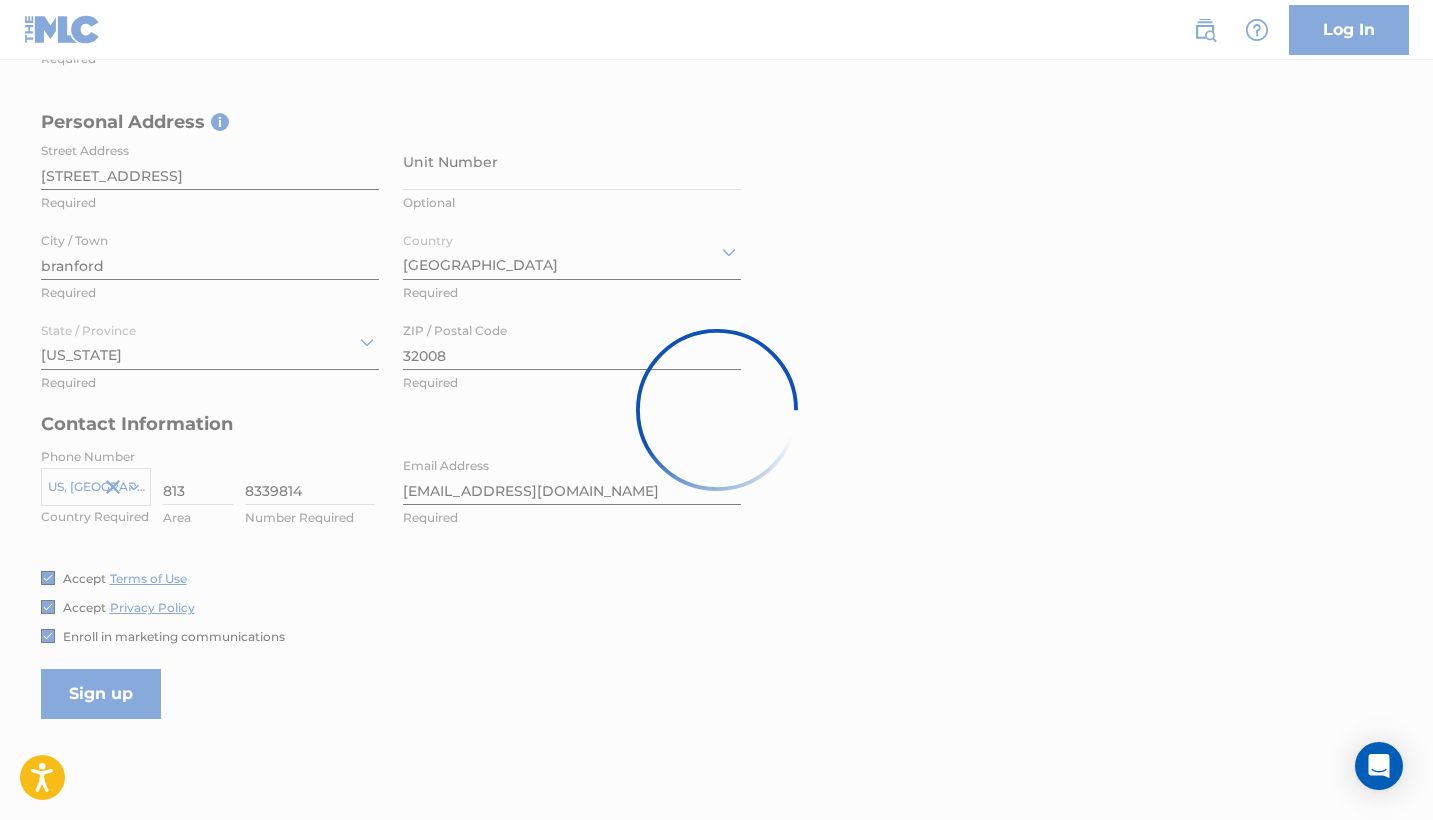 scroll, scrollTop: 0, scrollLeft: 0, axis: both 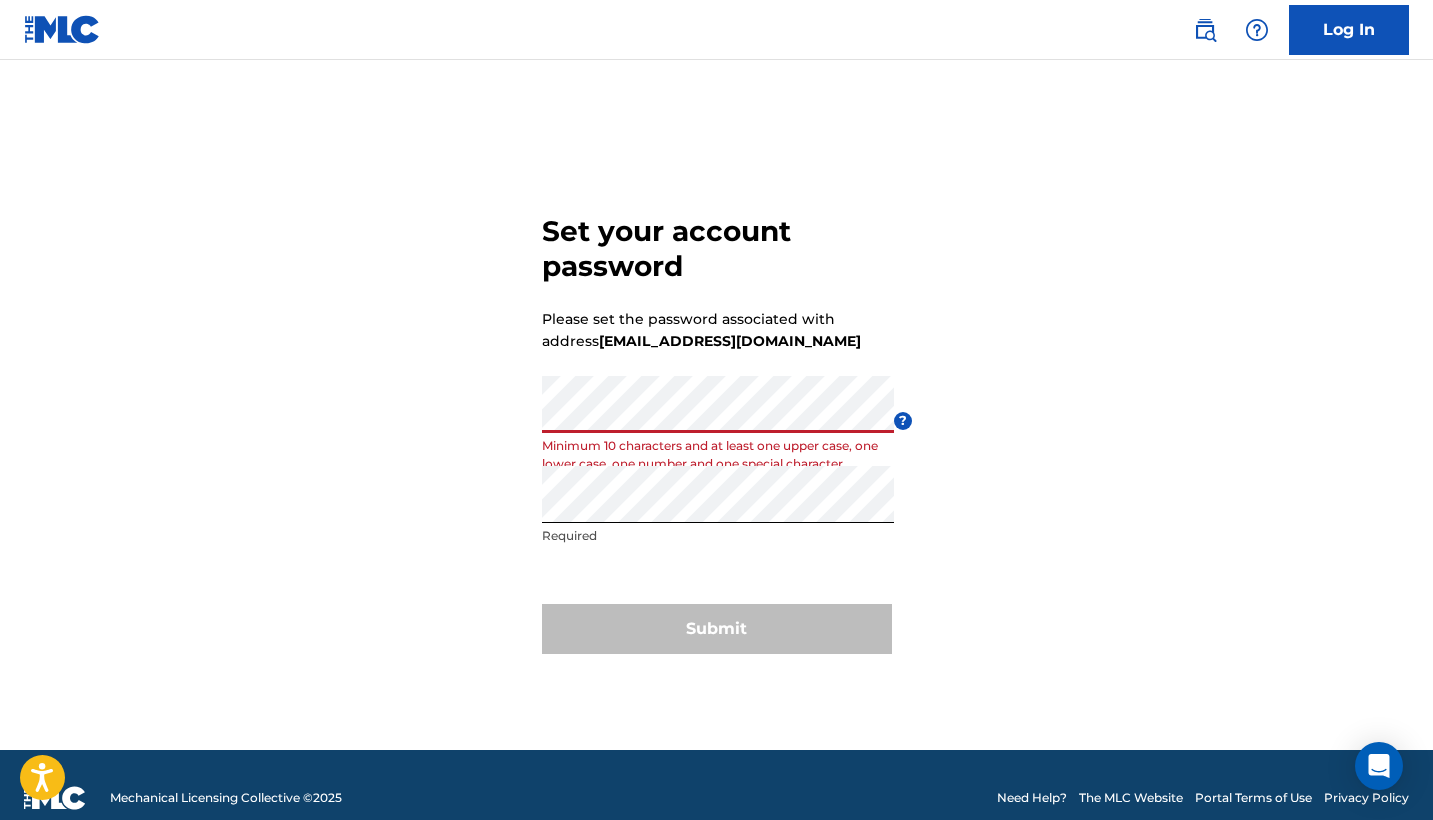 click on "Set your account password Please set the password associated with   address  nicktaylermusic@gmail.com Password   Minimum 10 characters and at least one upper case, one lower case, one number and one special character ? Re enter password   Required Submit" at bounding box center (717, 430) 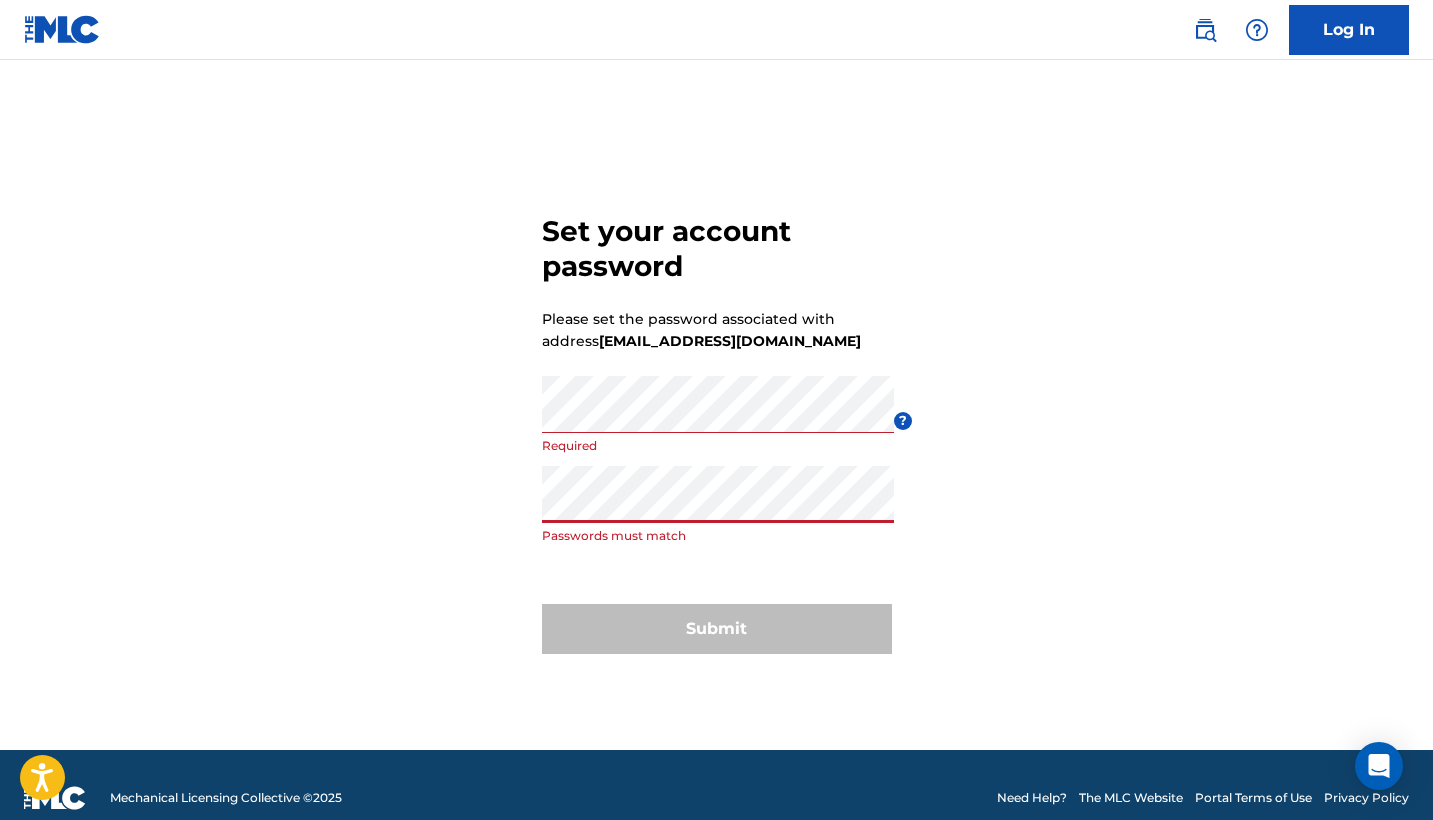 click on "Set your account password Please set the password associated with   address  nicktaylermusic@gmail.com Password   Required ? Re enter password   Passwords must match Submit" at bounding box center (717, 430) 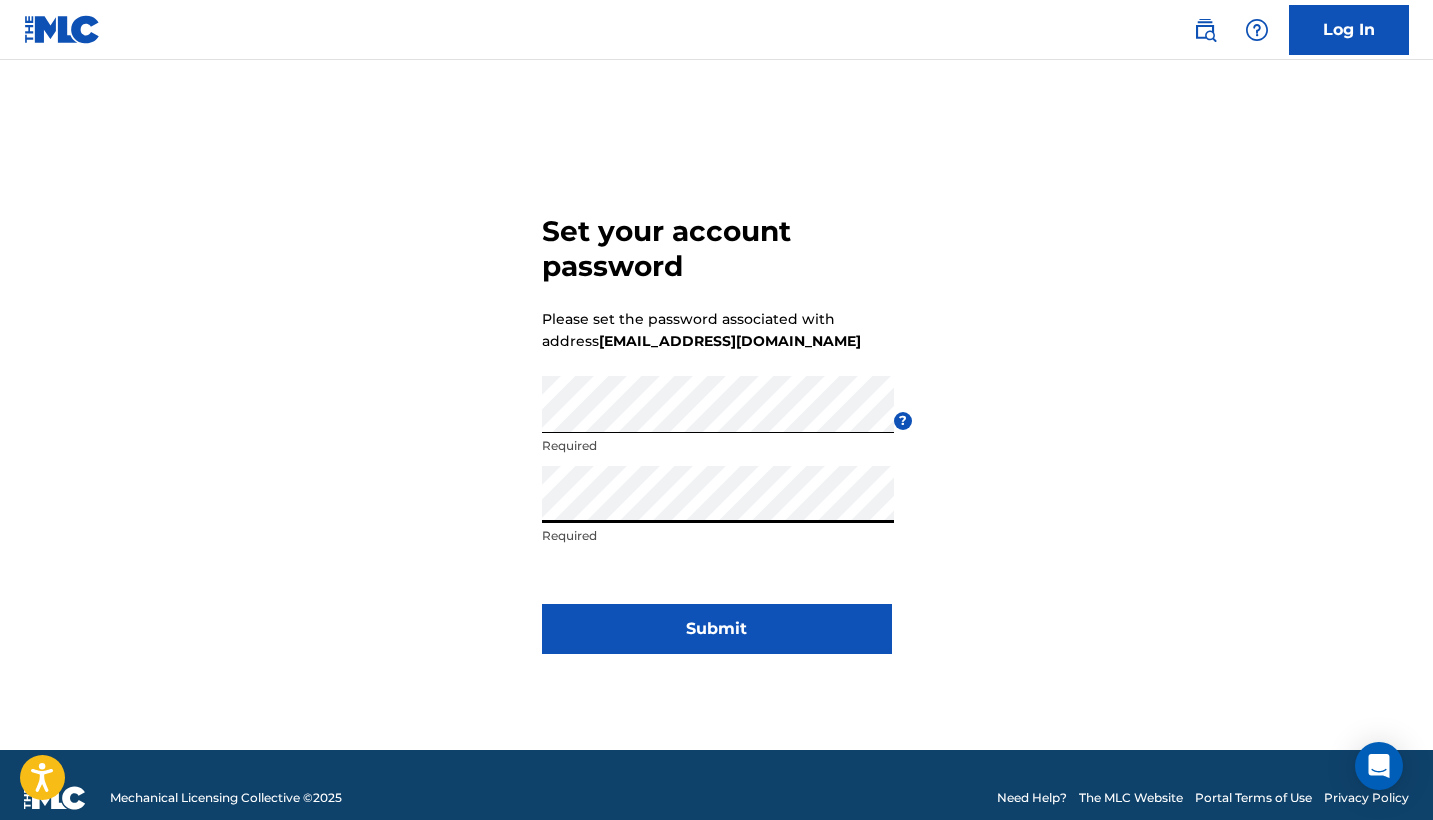 click on "Submit" at bounding box center (717, 629) 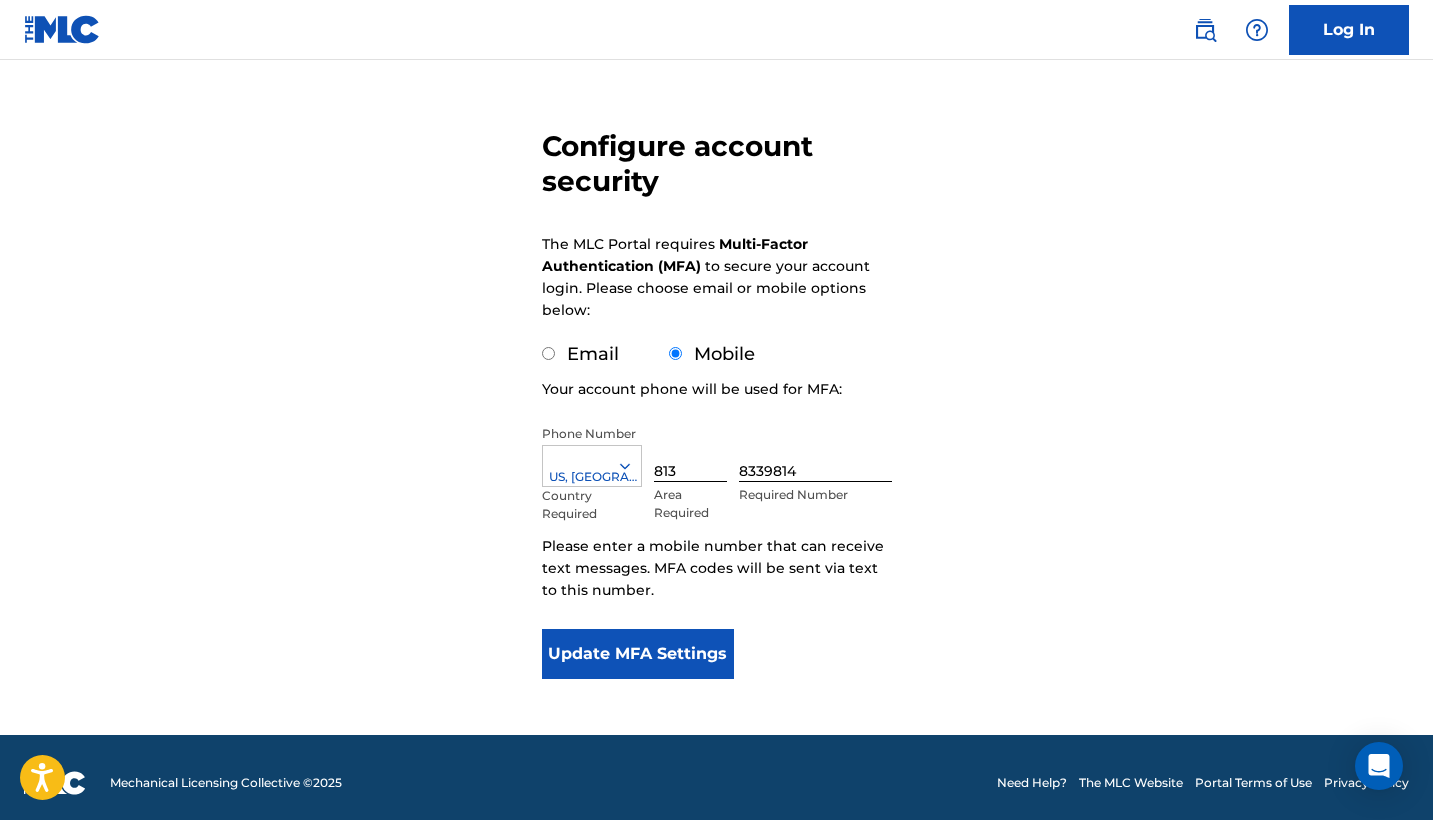 scroll, scrollTop: 142, scrollLeft: 0, axis: vertical 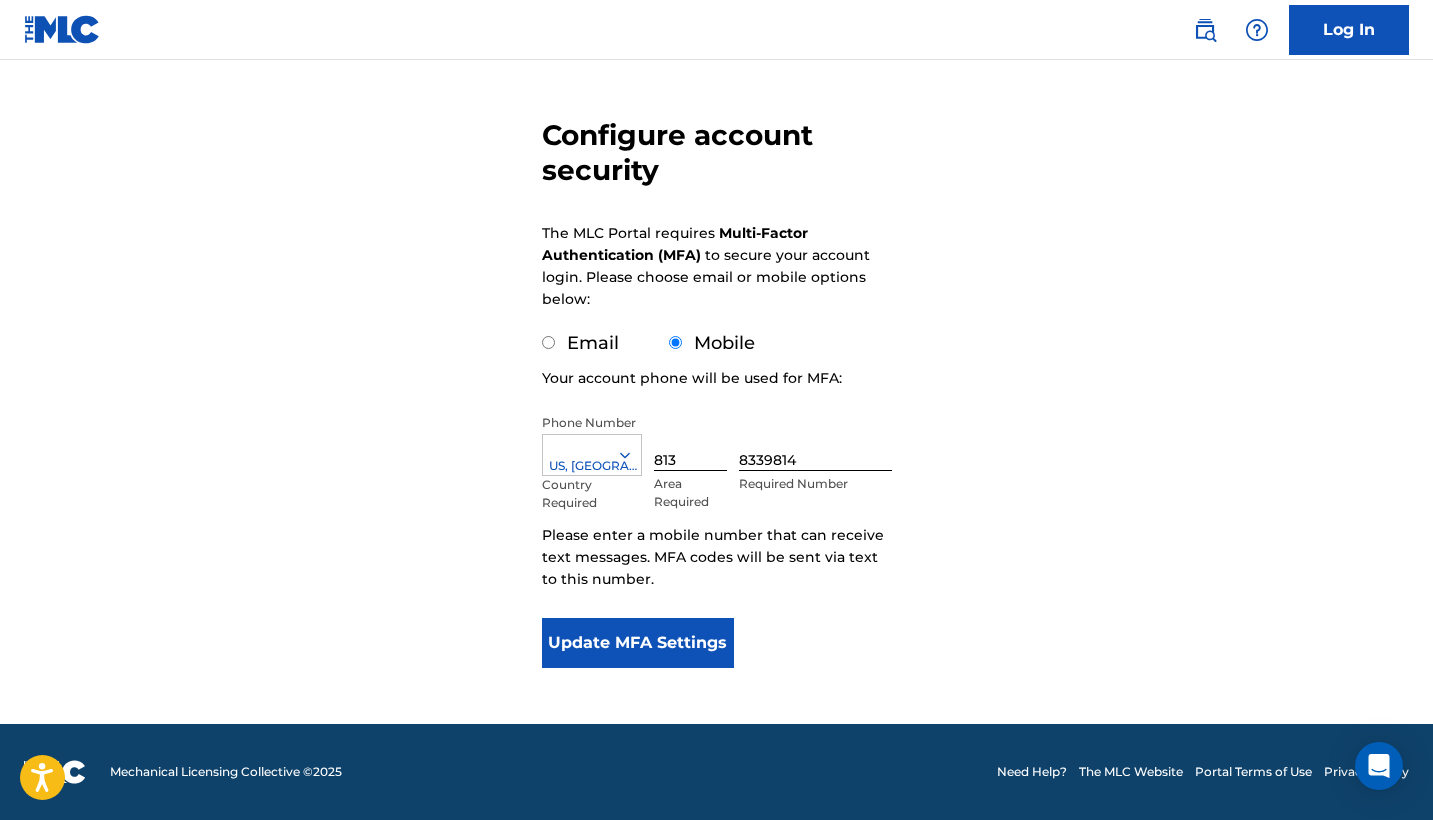 click on "Update MFA Settings" at bounding box center [638, 643] 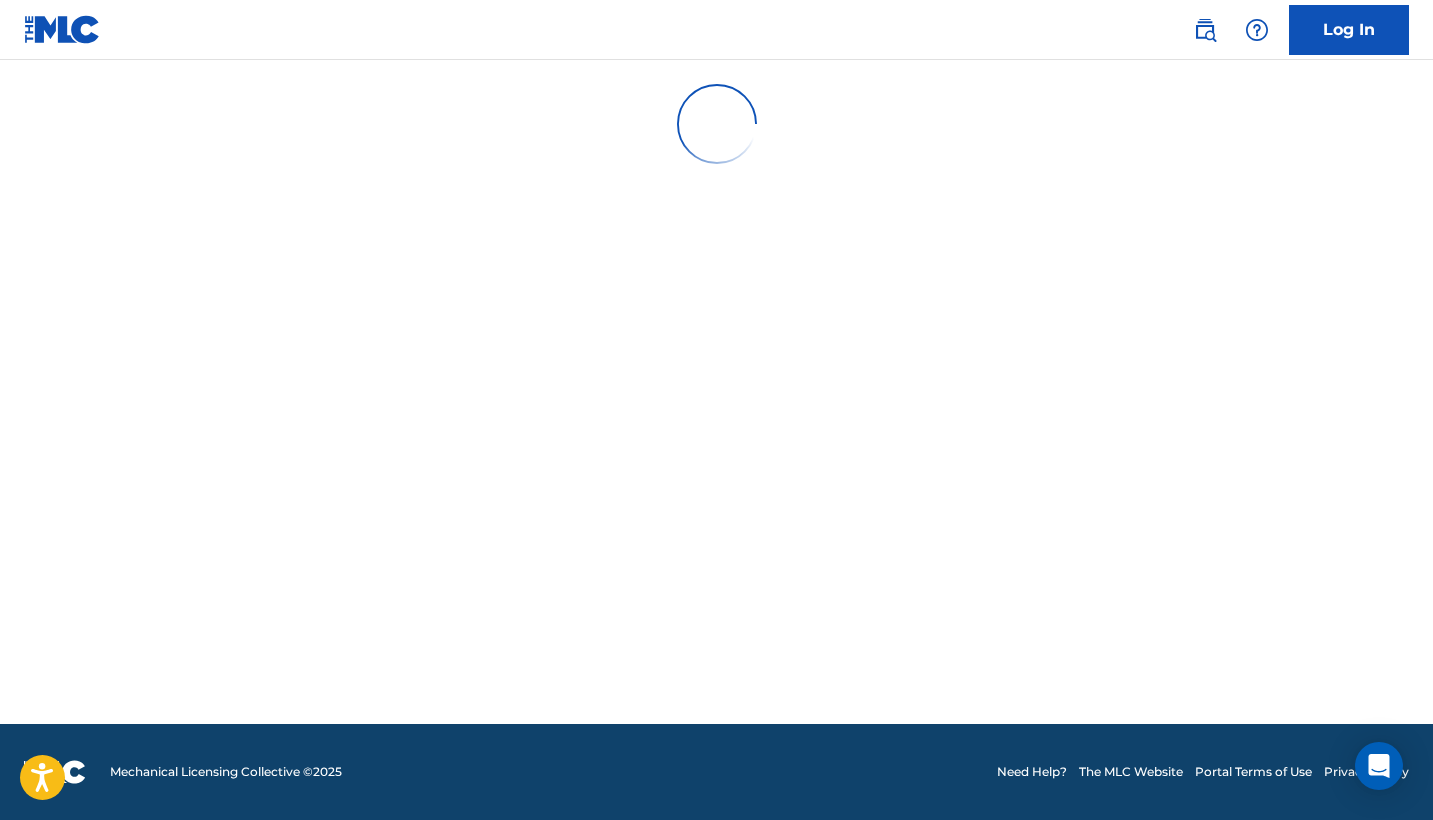 scroll, scrollTop: 0, scrollLeft: 0, axis: both 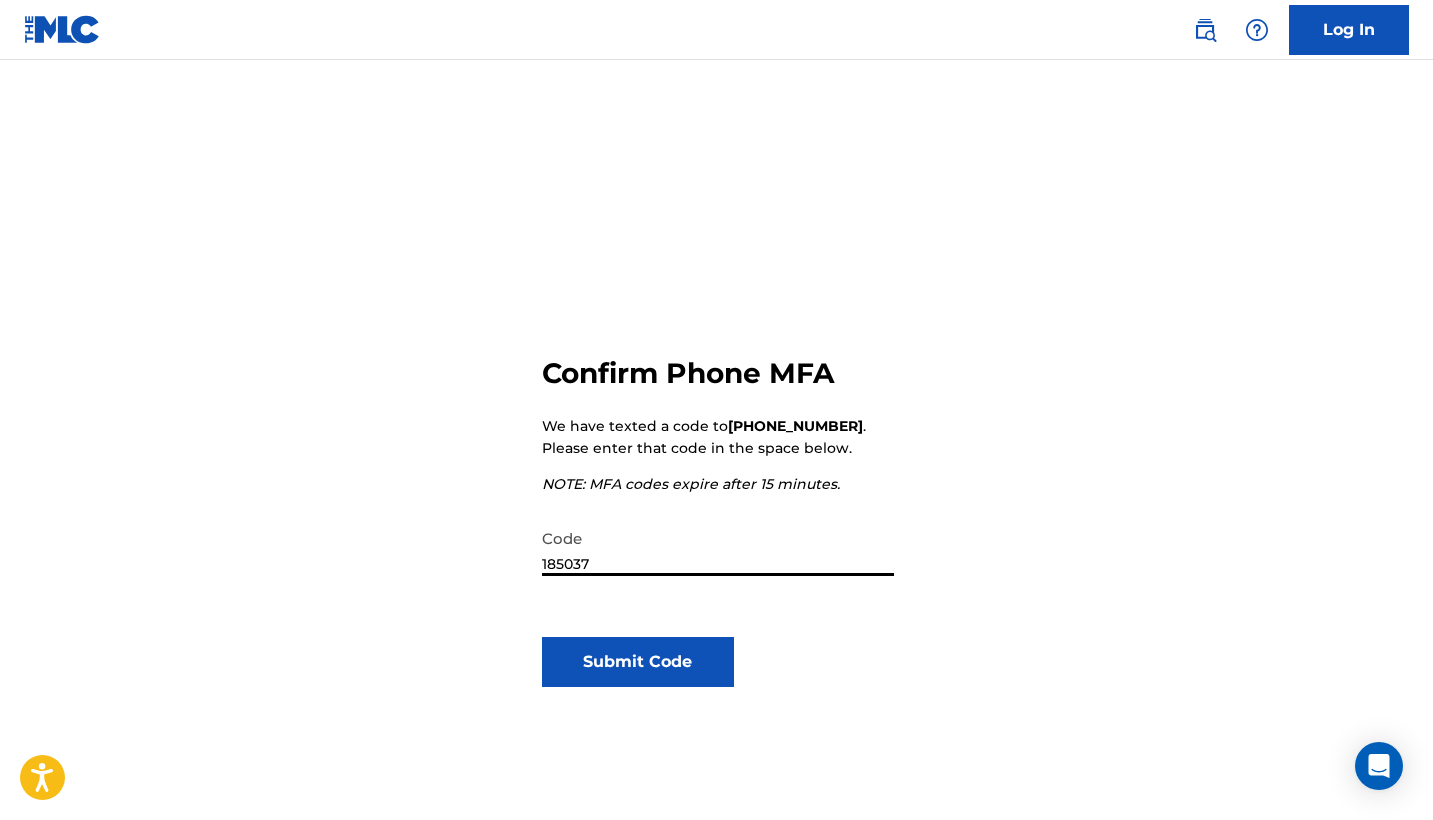type on "185037" 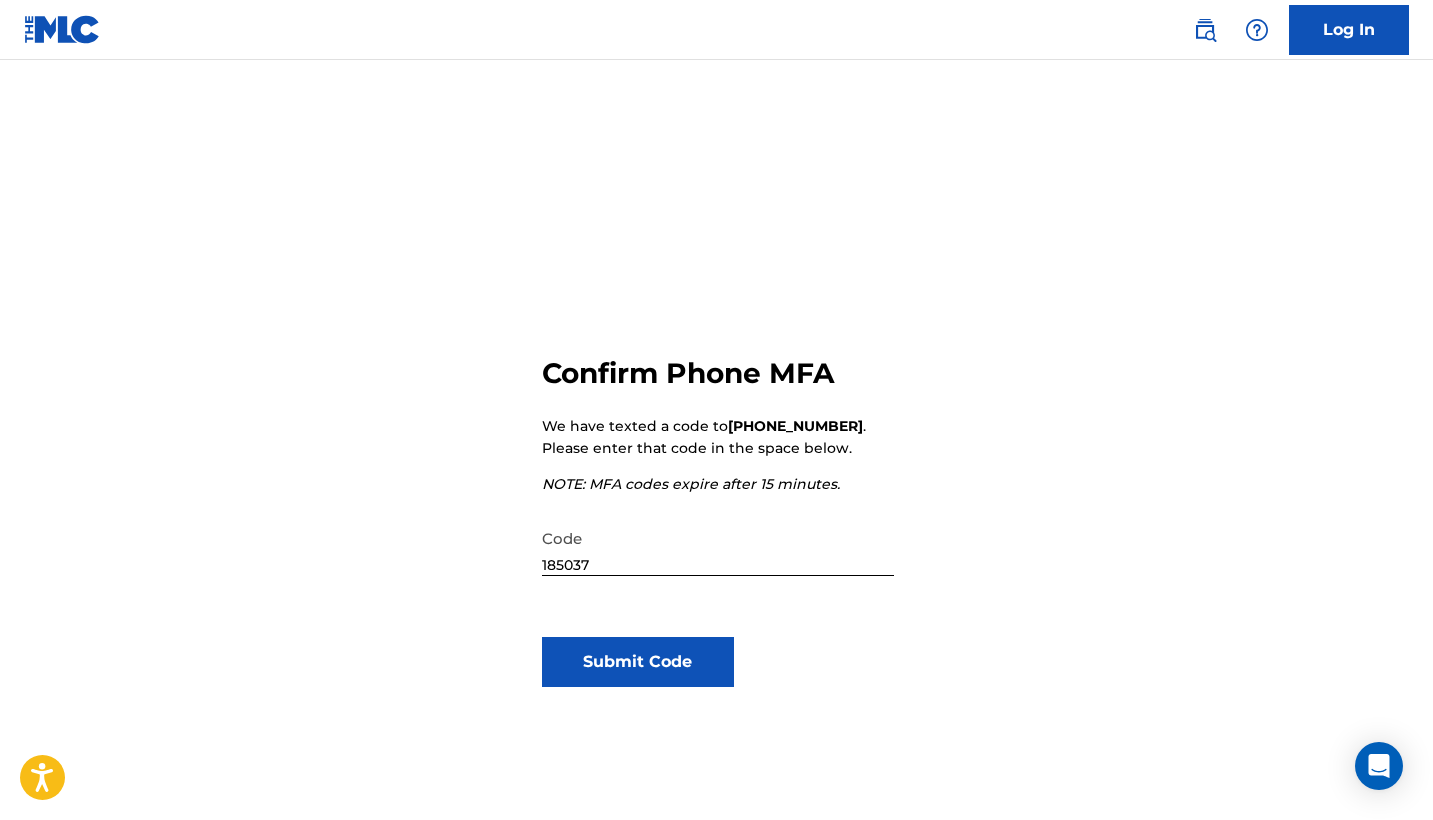 click on "Submit Code" at bounding box center (638, 662) 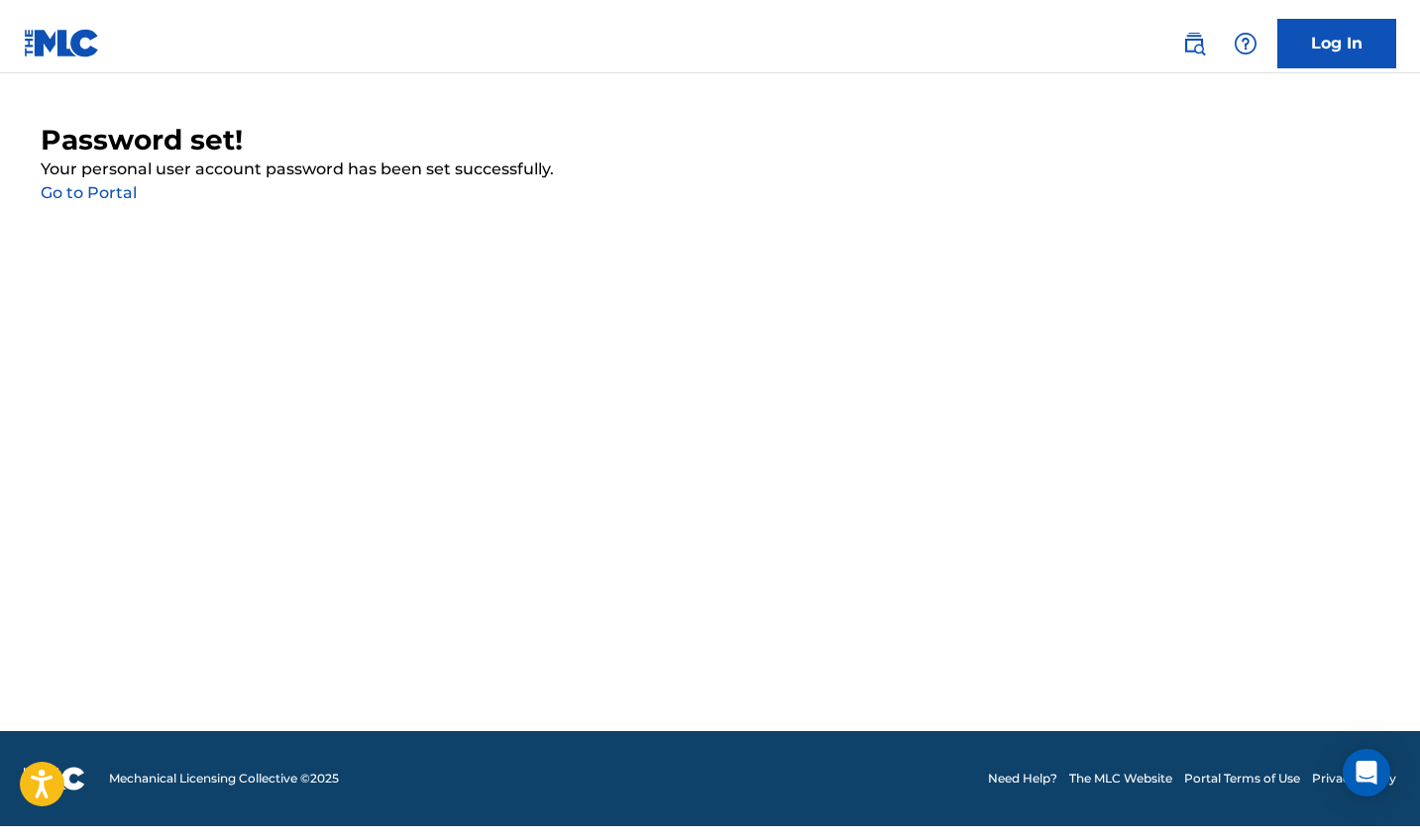 scroll, scrollTop: 0, scrollLeft: 0, axis: both 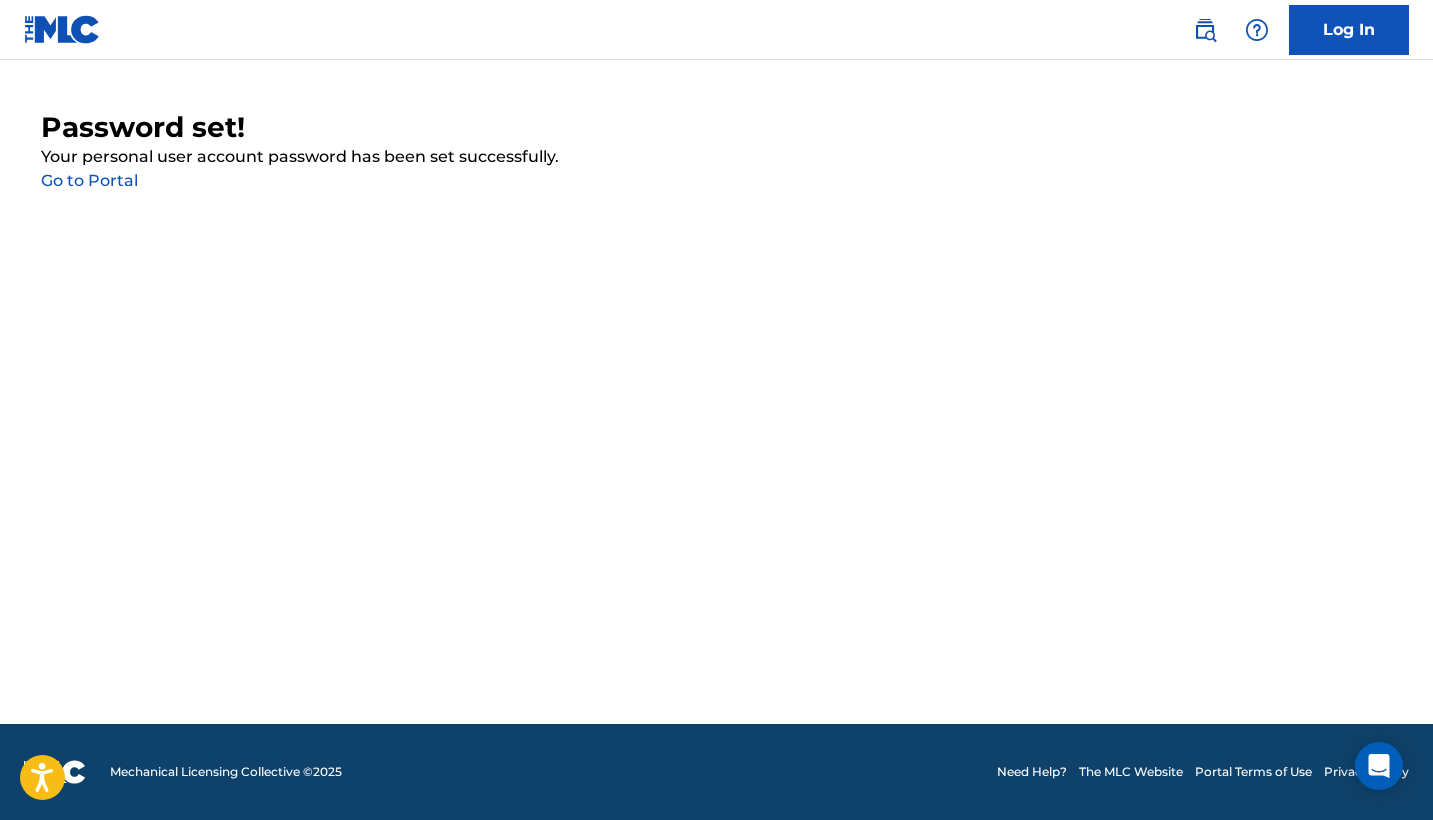 click on "Log In" at bounding box center (1349, 30) 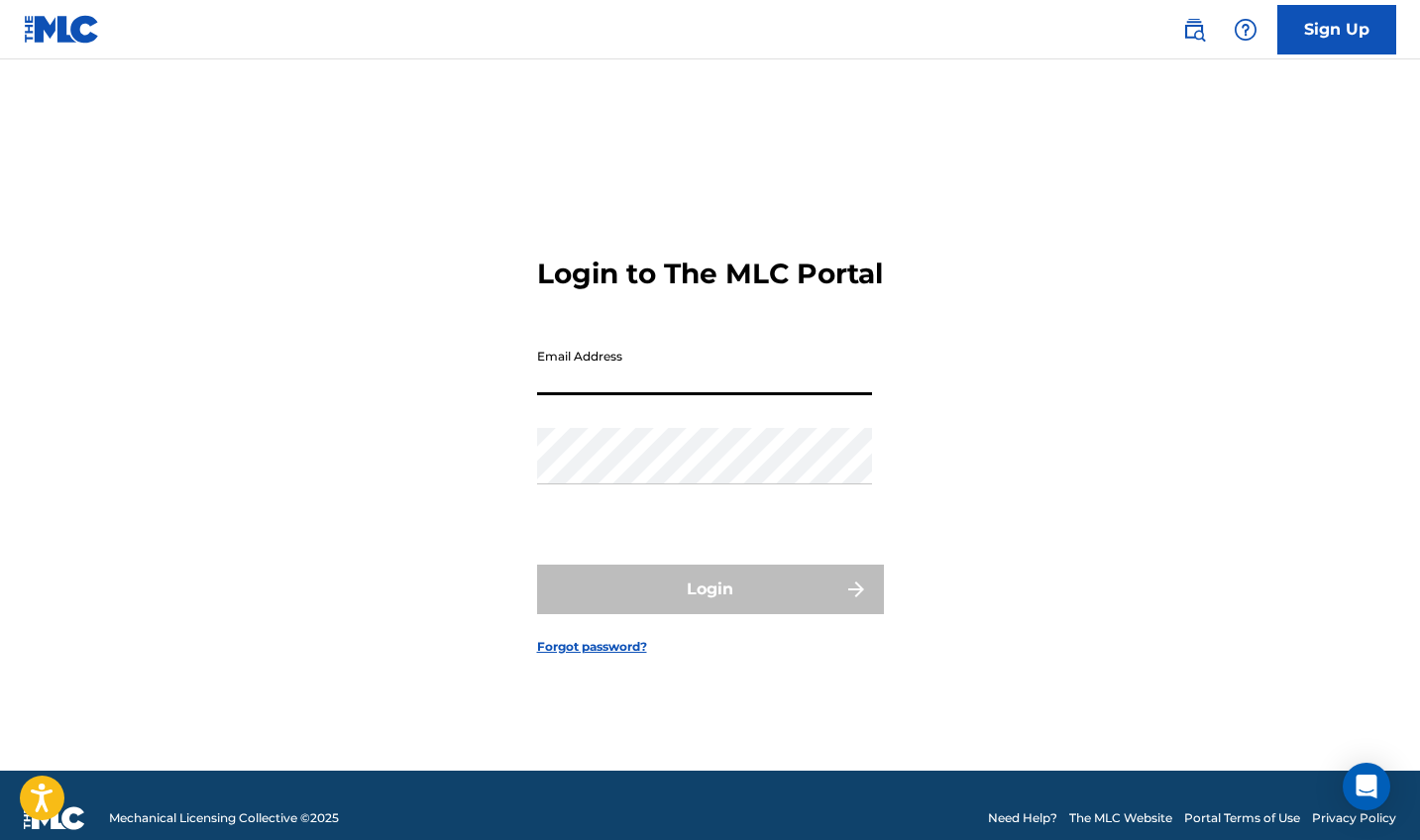 type on "nicktaylermusic@gmail.com" 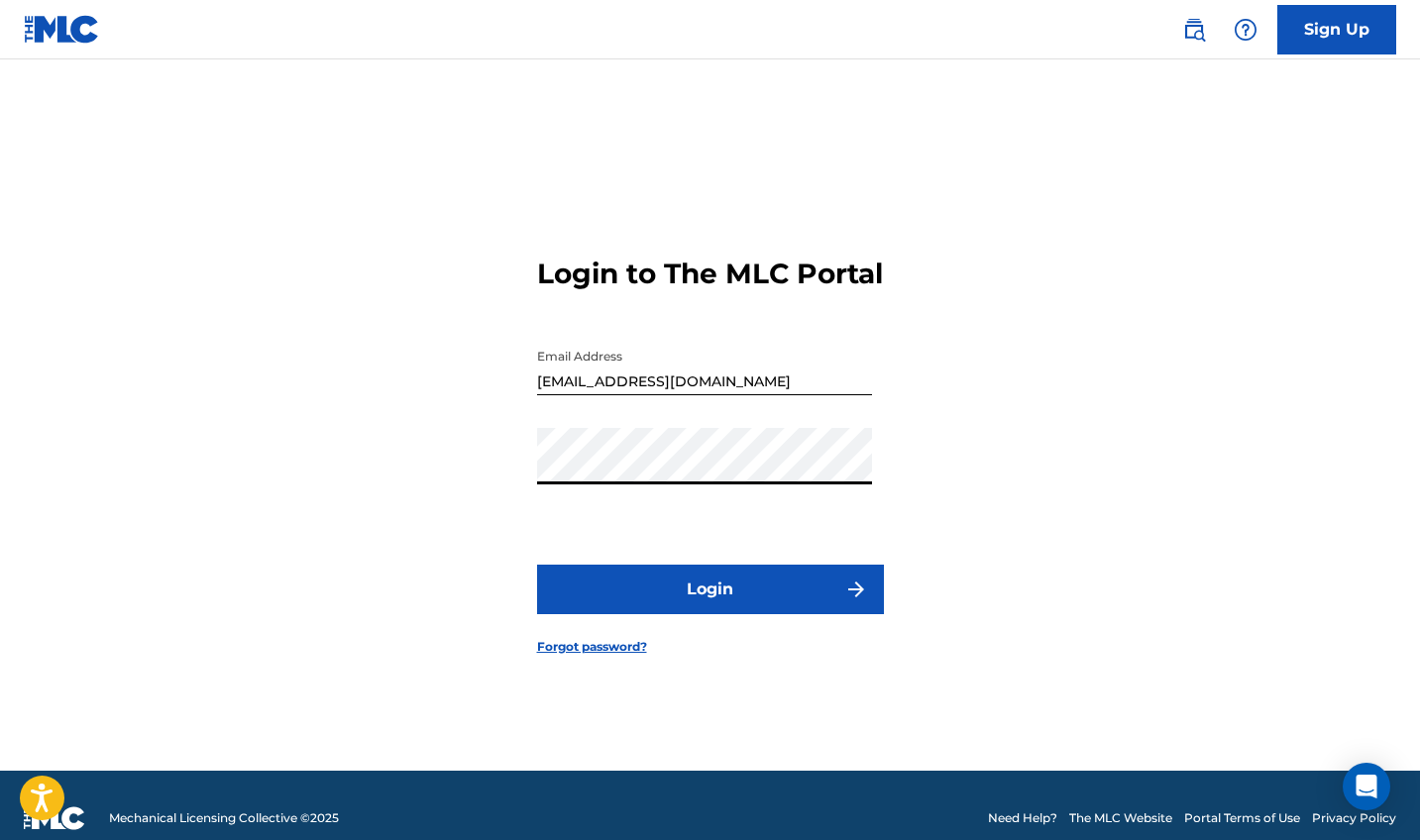 click on "Login" at bounding box center (710, 589) 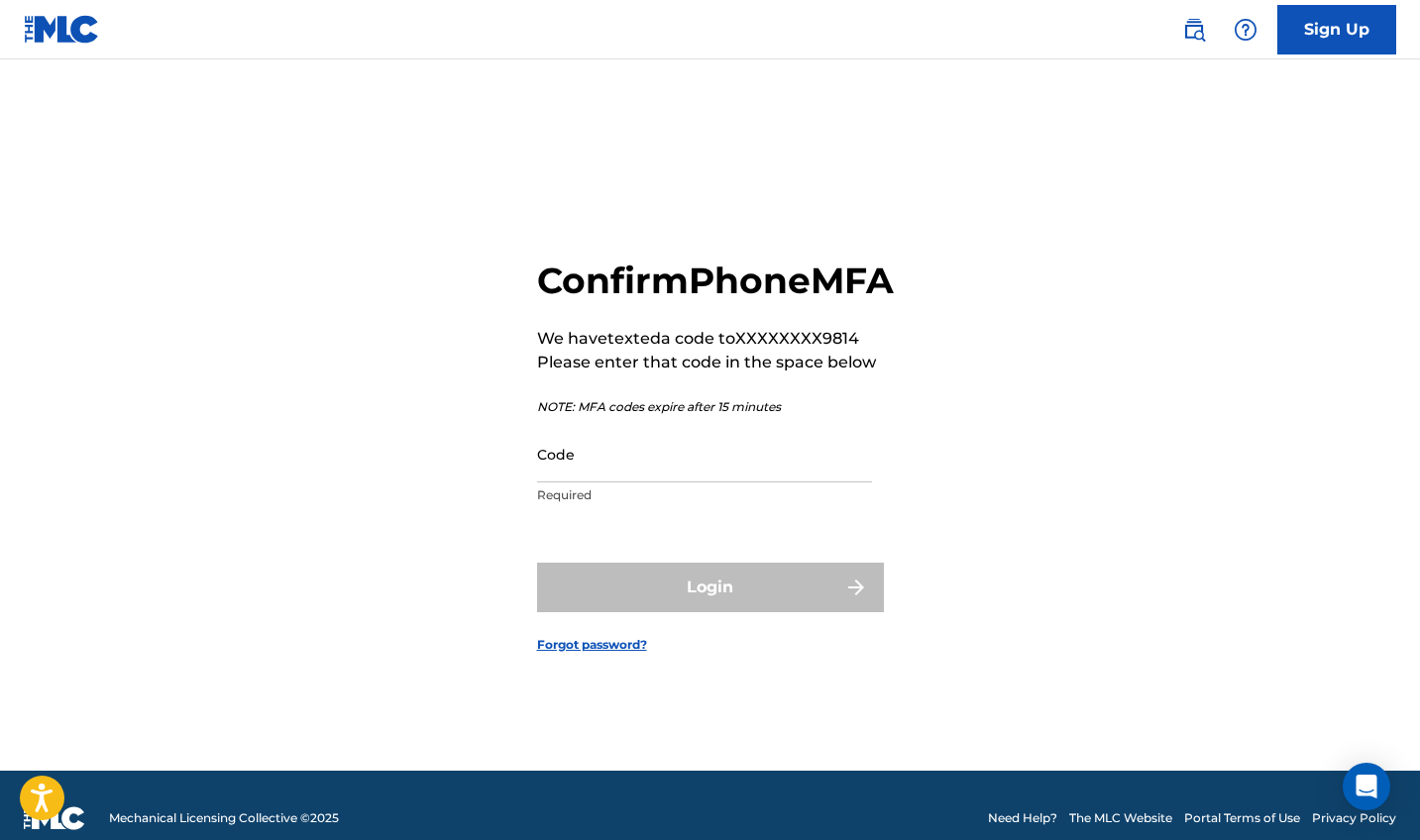 click on "Code" at bounding box center (705, 454) 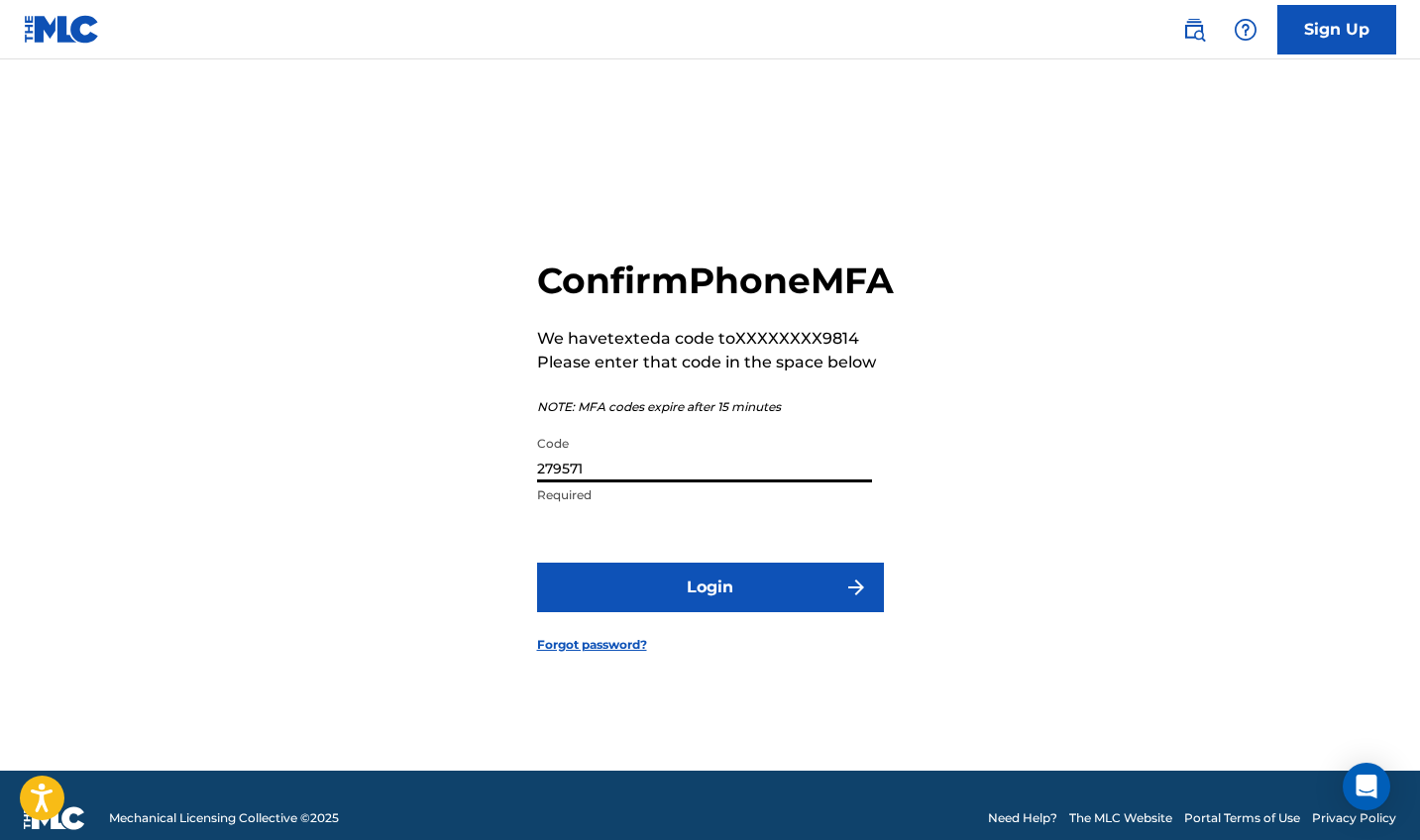 type on "279571" 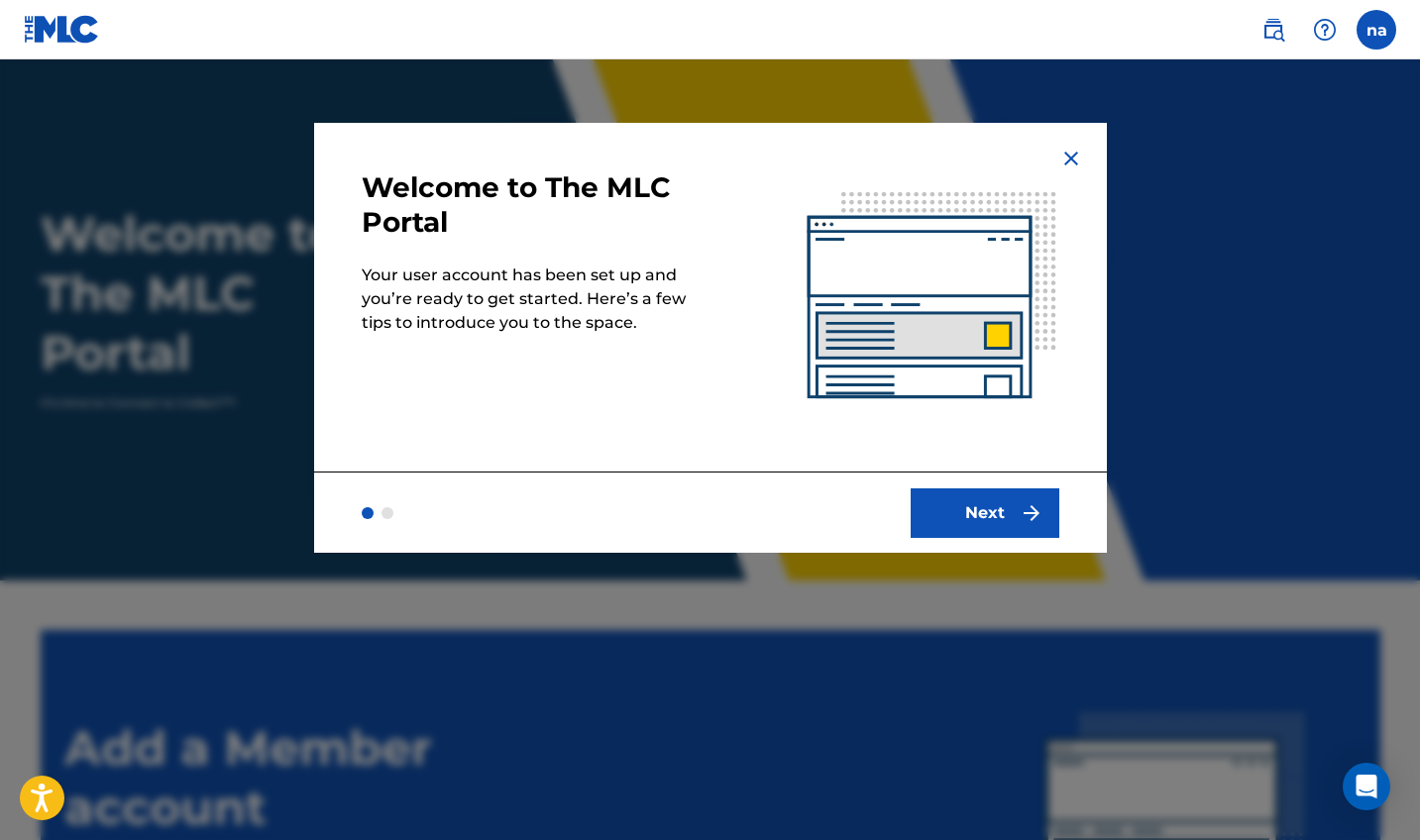 scroll, scrollTop: 0, scrollLeft: 0, axis: both 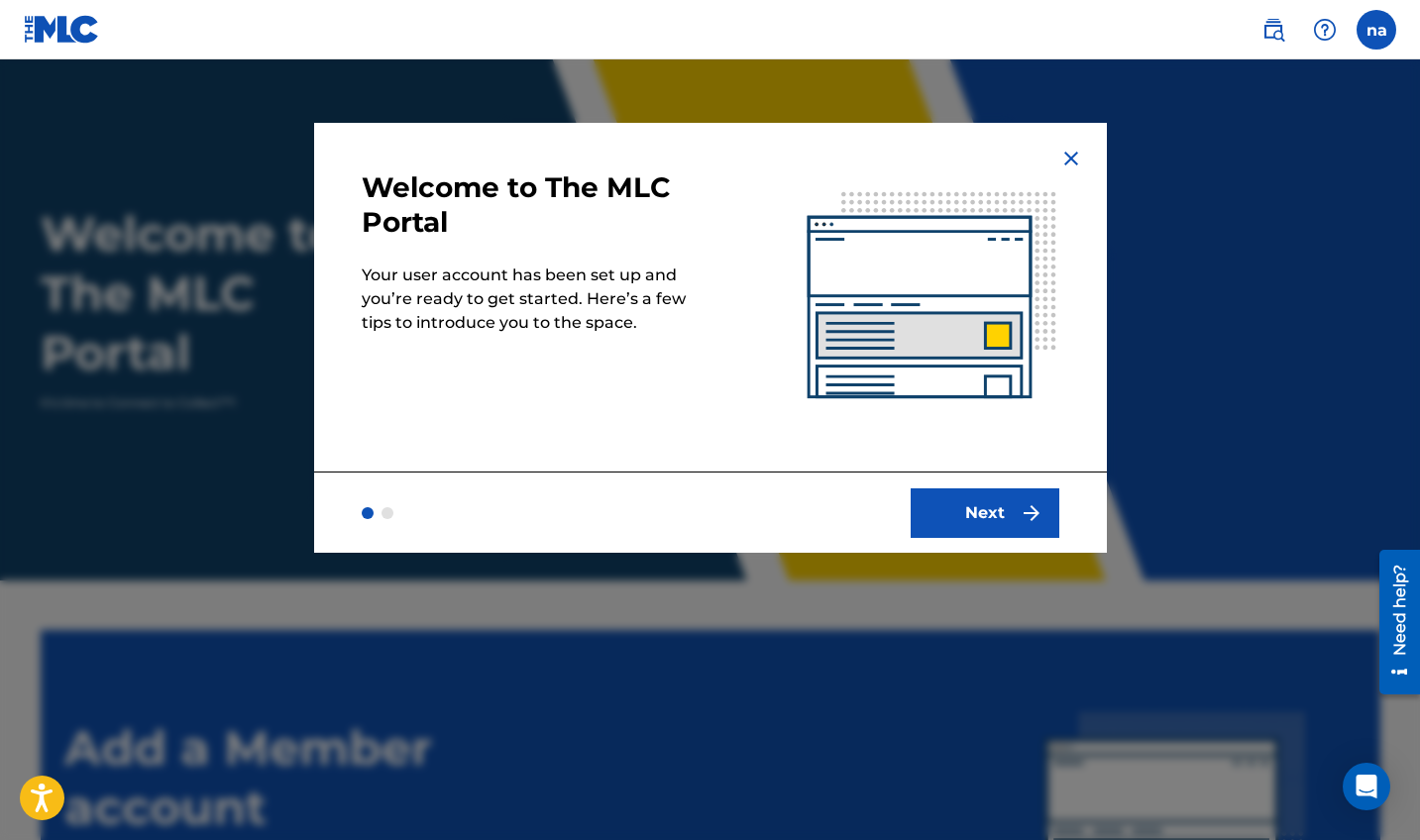 click on "Next" at bounding box center (985, 513) 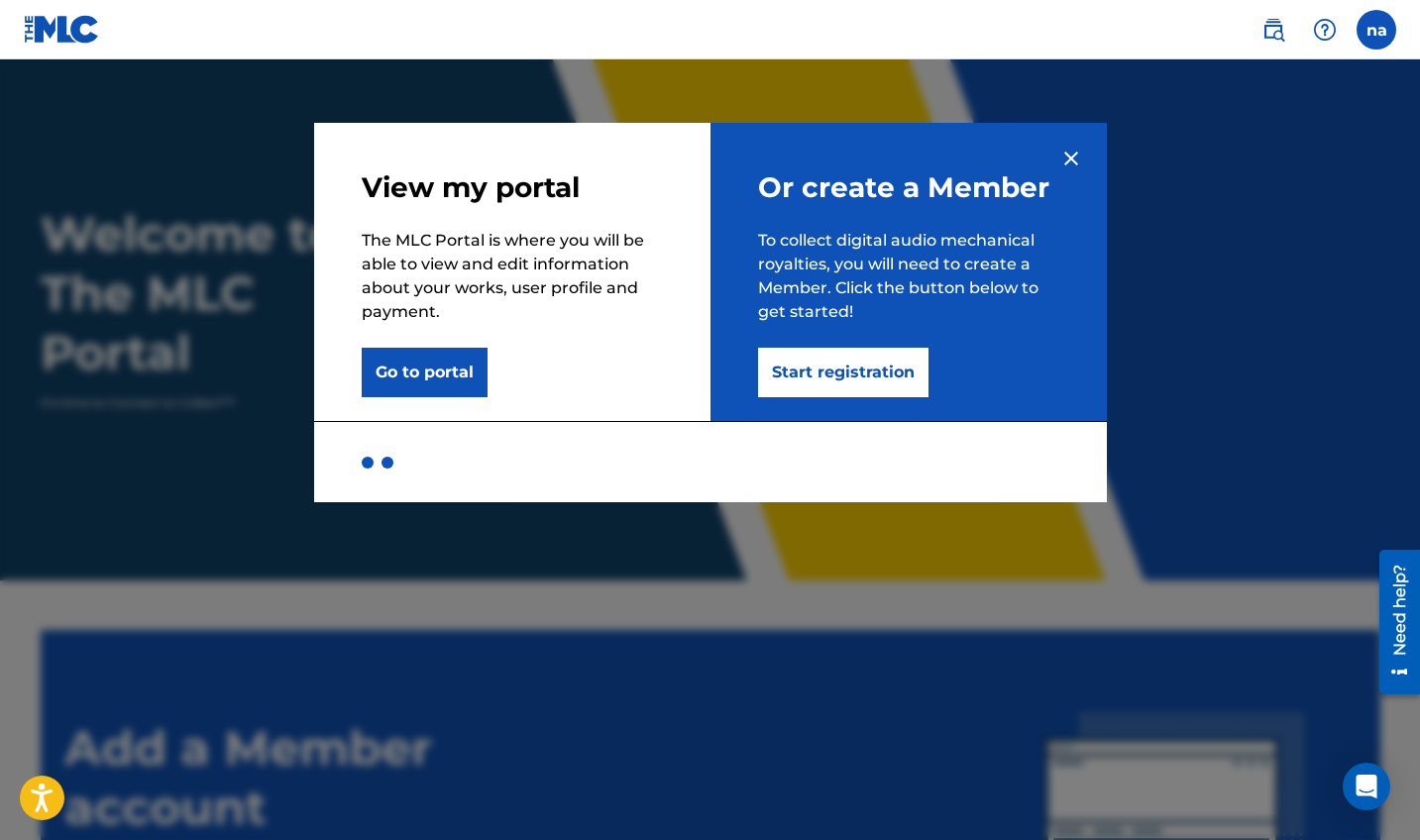 click on "Go to portal" at bounding box center (424, 372) 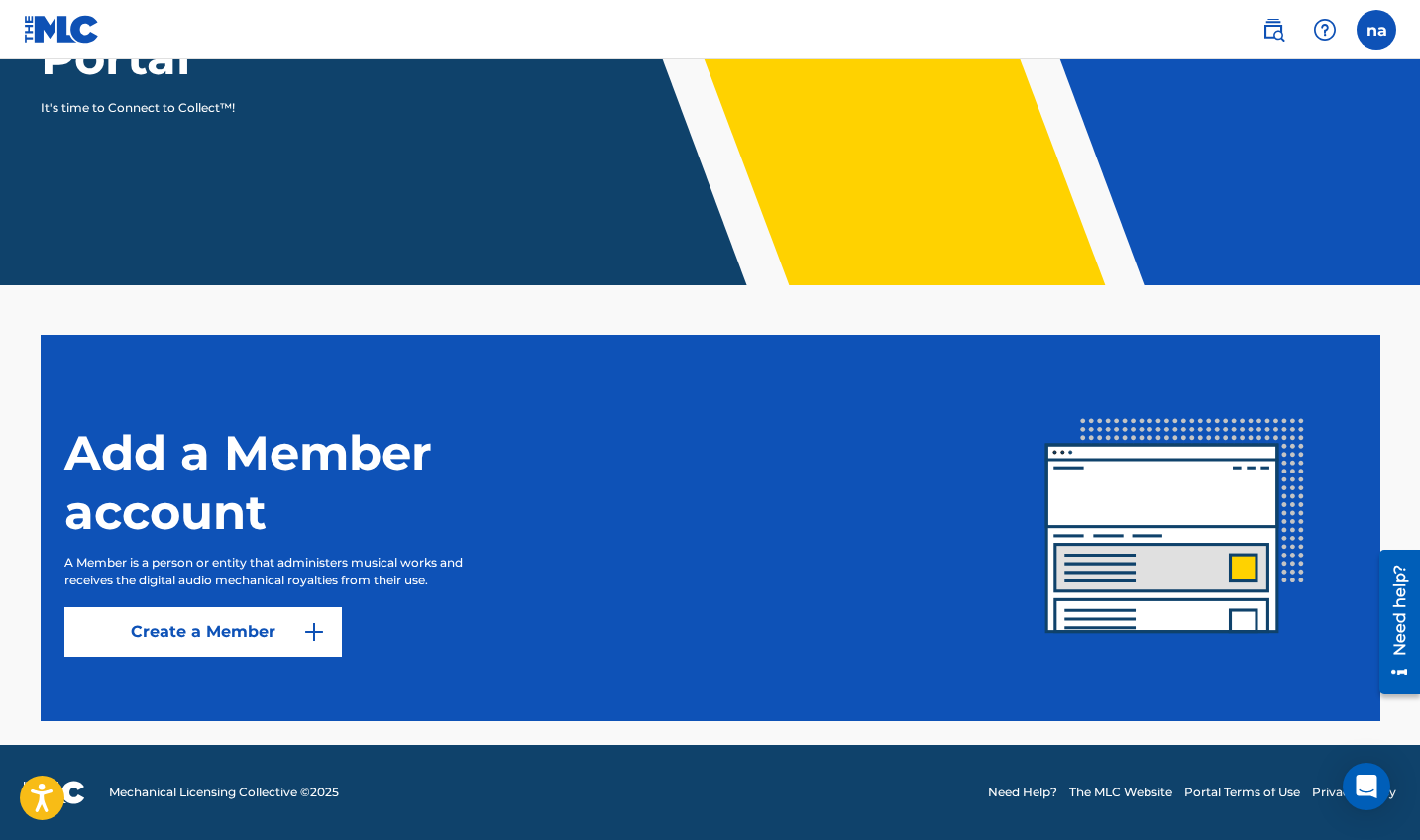 scroll, scrollTop: 295, scrollLeft: 0, axis: vertical 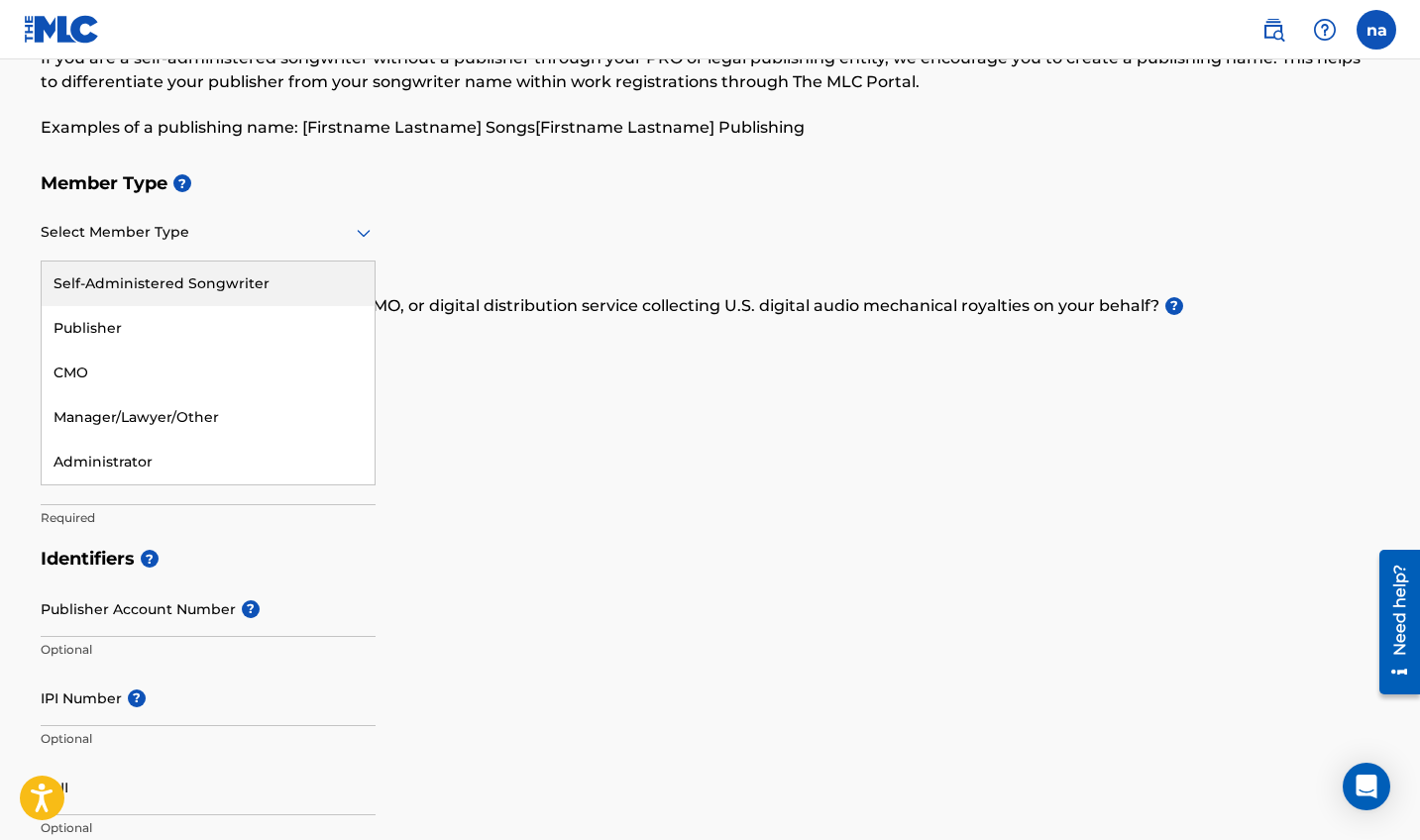click at bounding box center (208, 232) 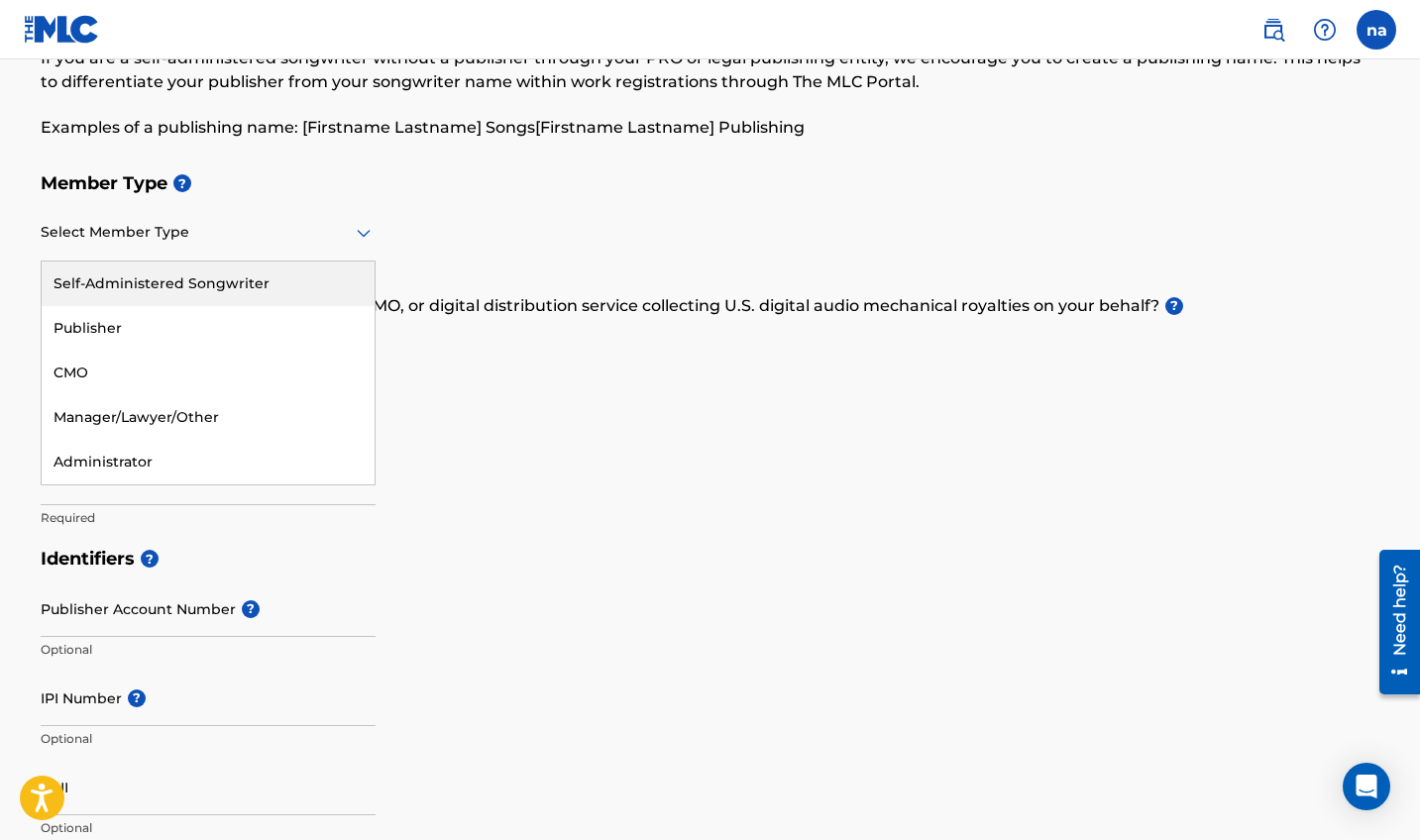 click on "Member Type ? Self-Administered Songwriter, 1 of 5. 5 results available. Use Up and Down to choose options, press Enter to select the currently focused option, press Escape to exit the menu, press Tab to select the option and exit the menu. Select Member Type Self-Administered Songwriter Publisher CMO Manager/Lawyer/Other Administrator Required Do you have a publisher, administrator, CMO, or digital distribution service collecting U.S. digital audio mechanical royalties on your behalf? ? Select yes, no, or I don't know Required Member Name ? Member name Required" at bounding box center [710, 350] 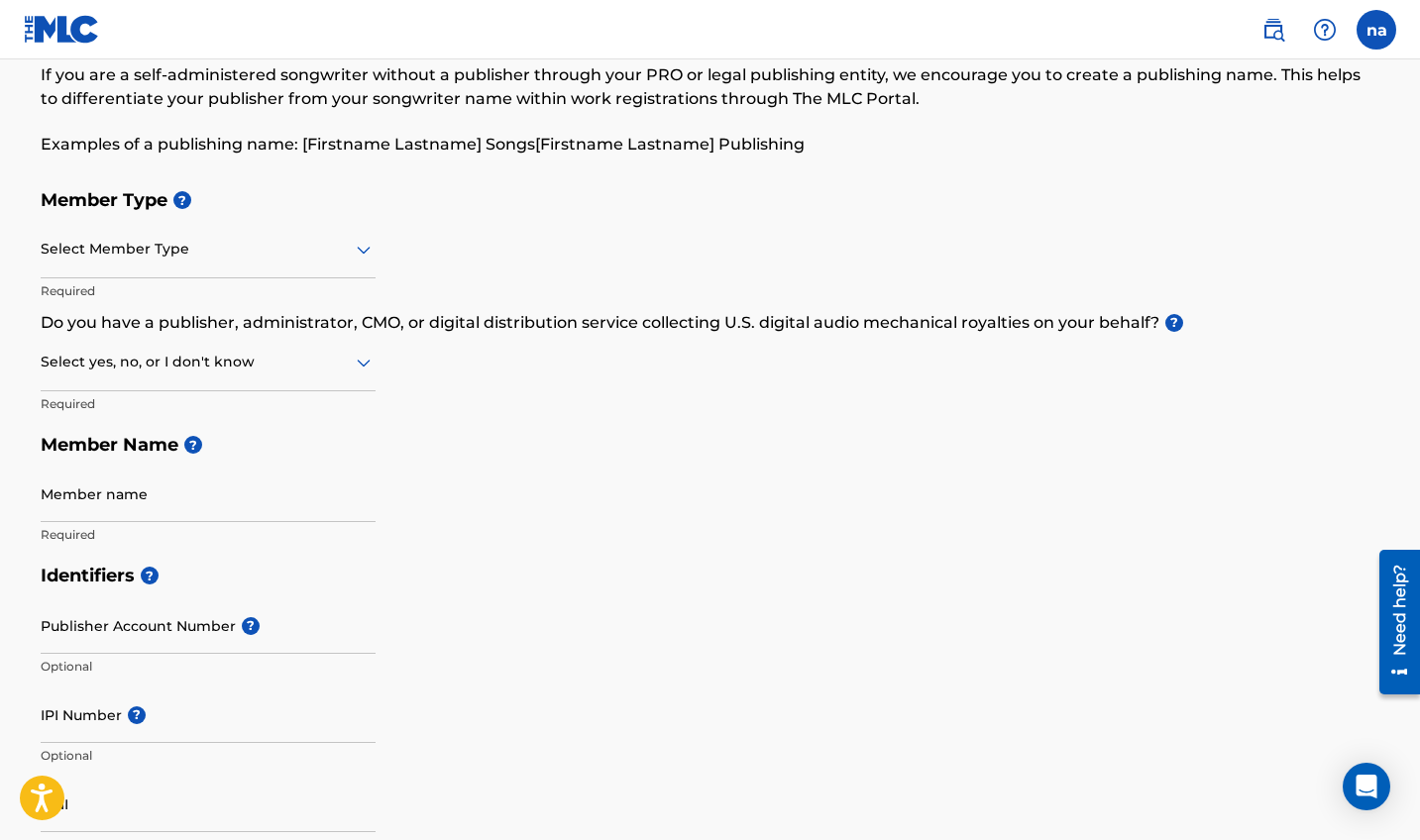 scroll, scrollTop: 98, scrollLeft: 0, axis: vertical 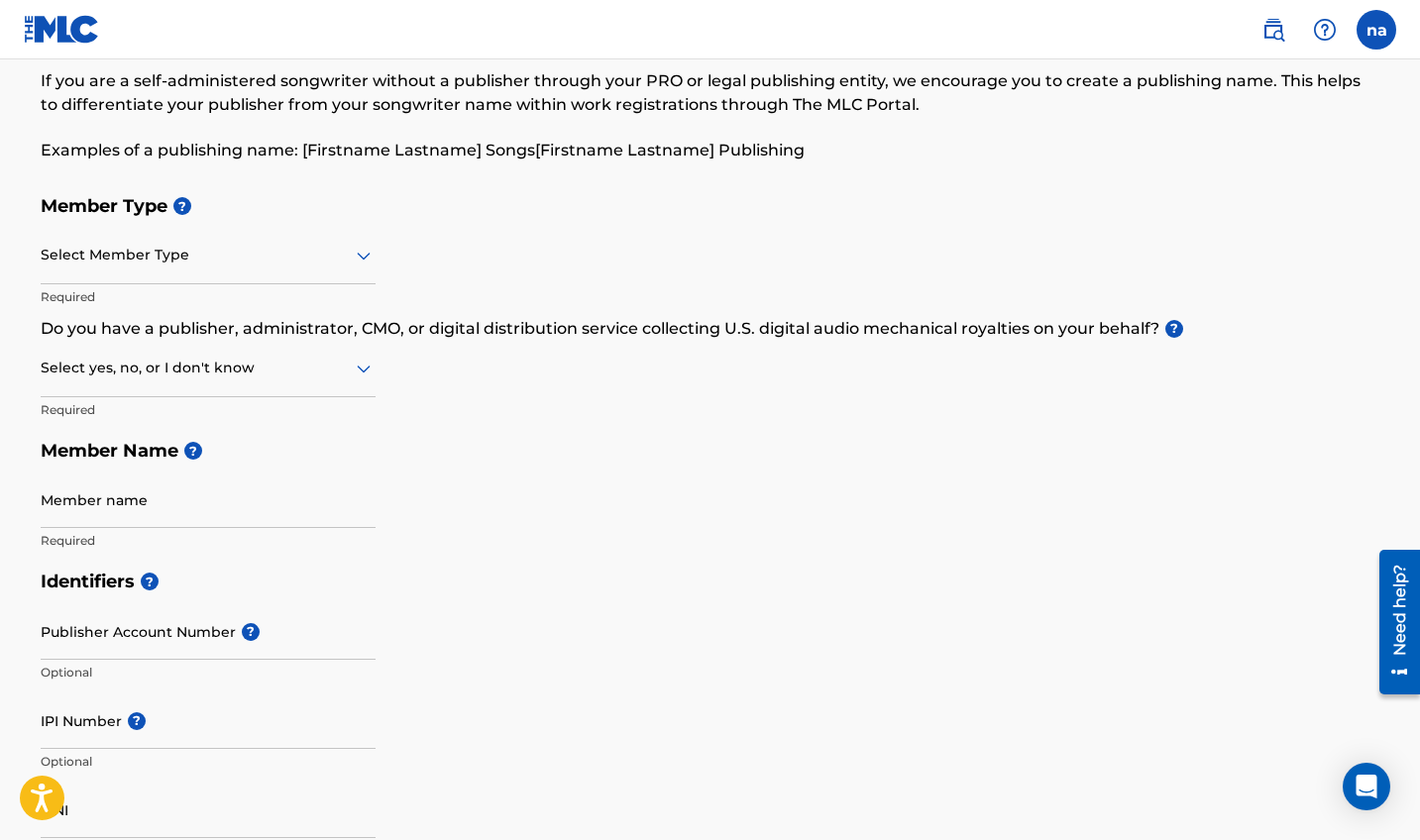 click 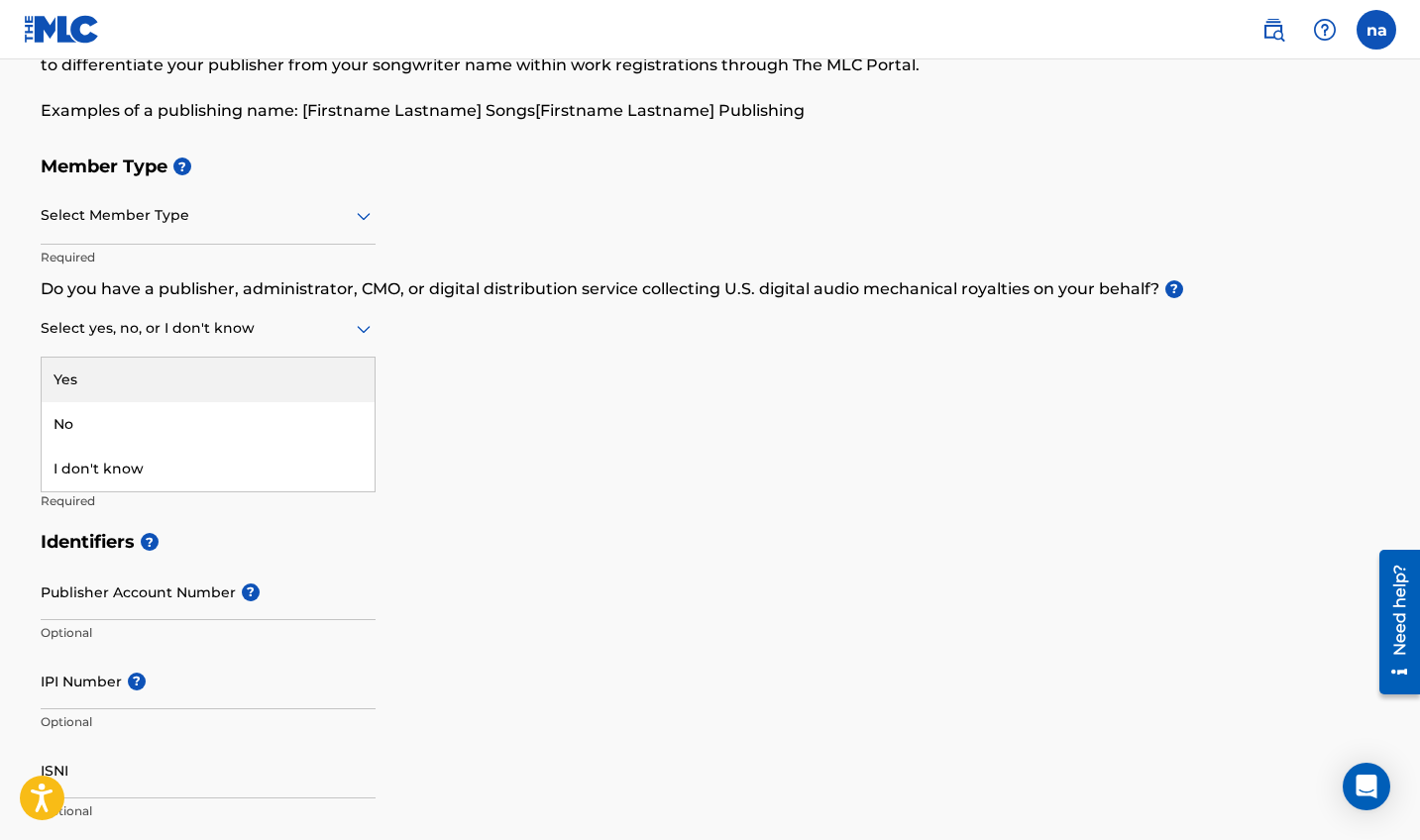 click on "Select yes, no, or I don't know" at bounding box center [208, 329] 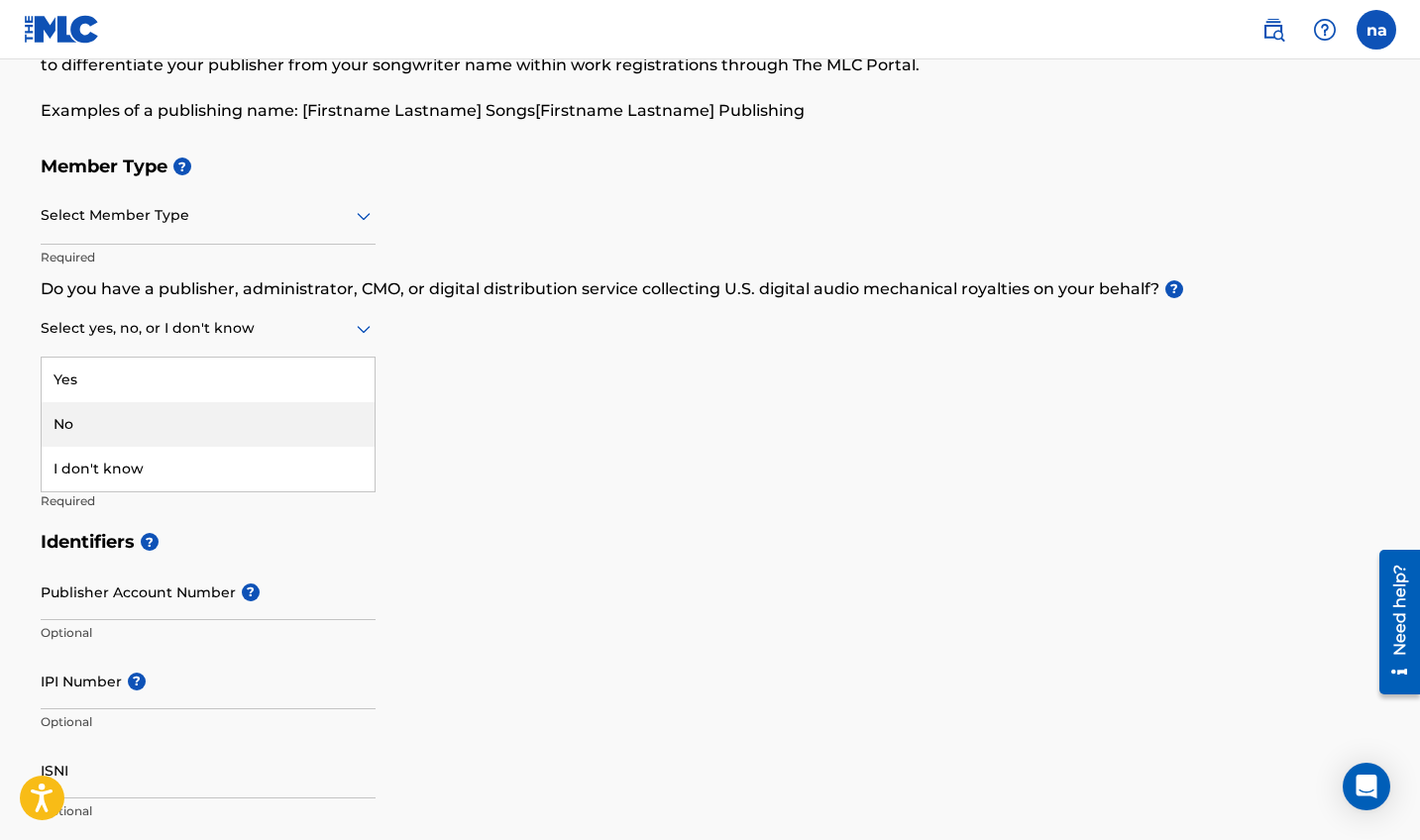 click on "No" at bounding box center [208, 424] 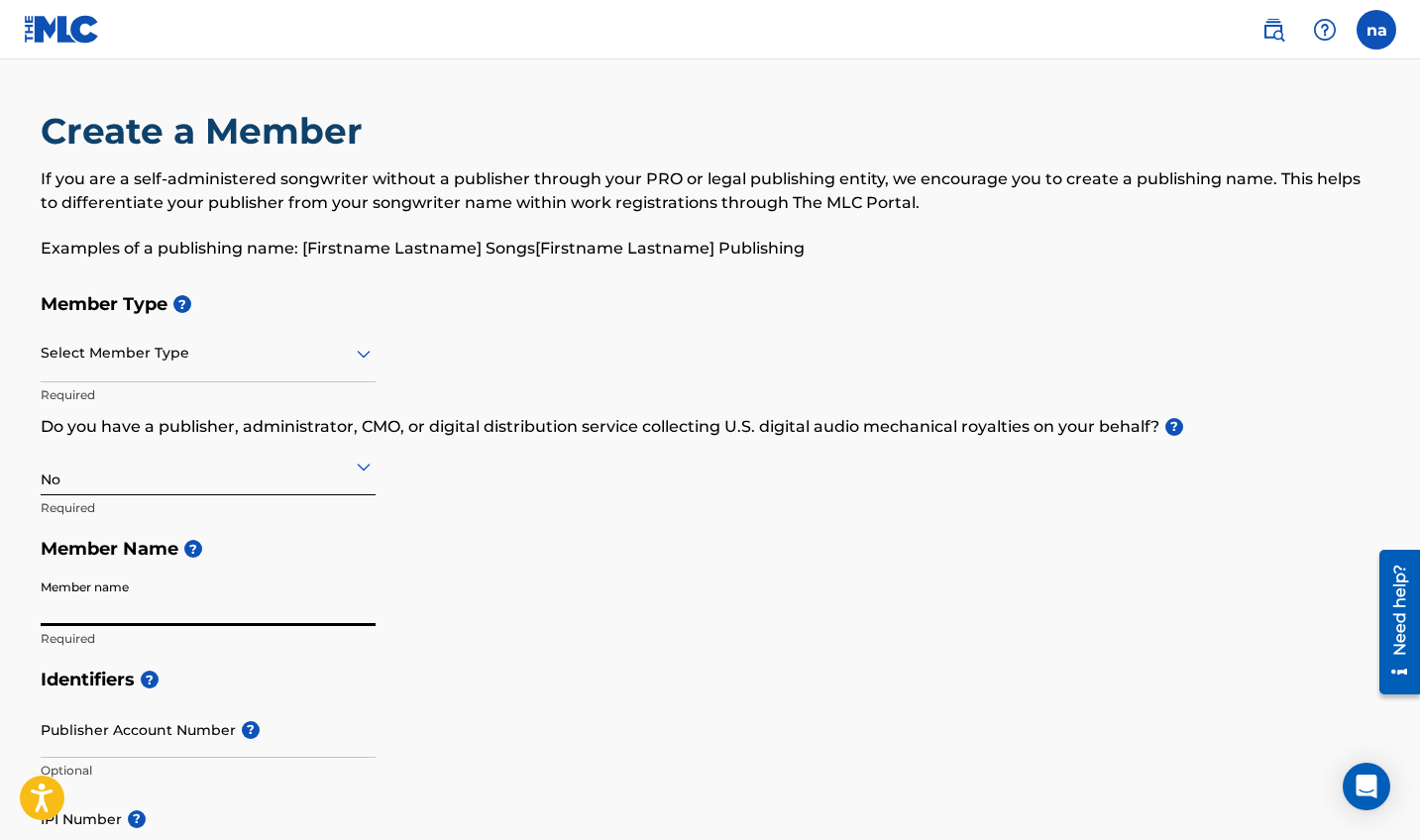 scroll, scrollTop: 0, scrollLeft: 0, axis: both 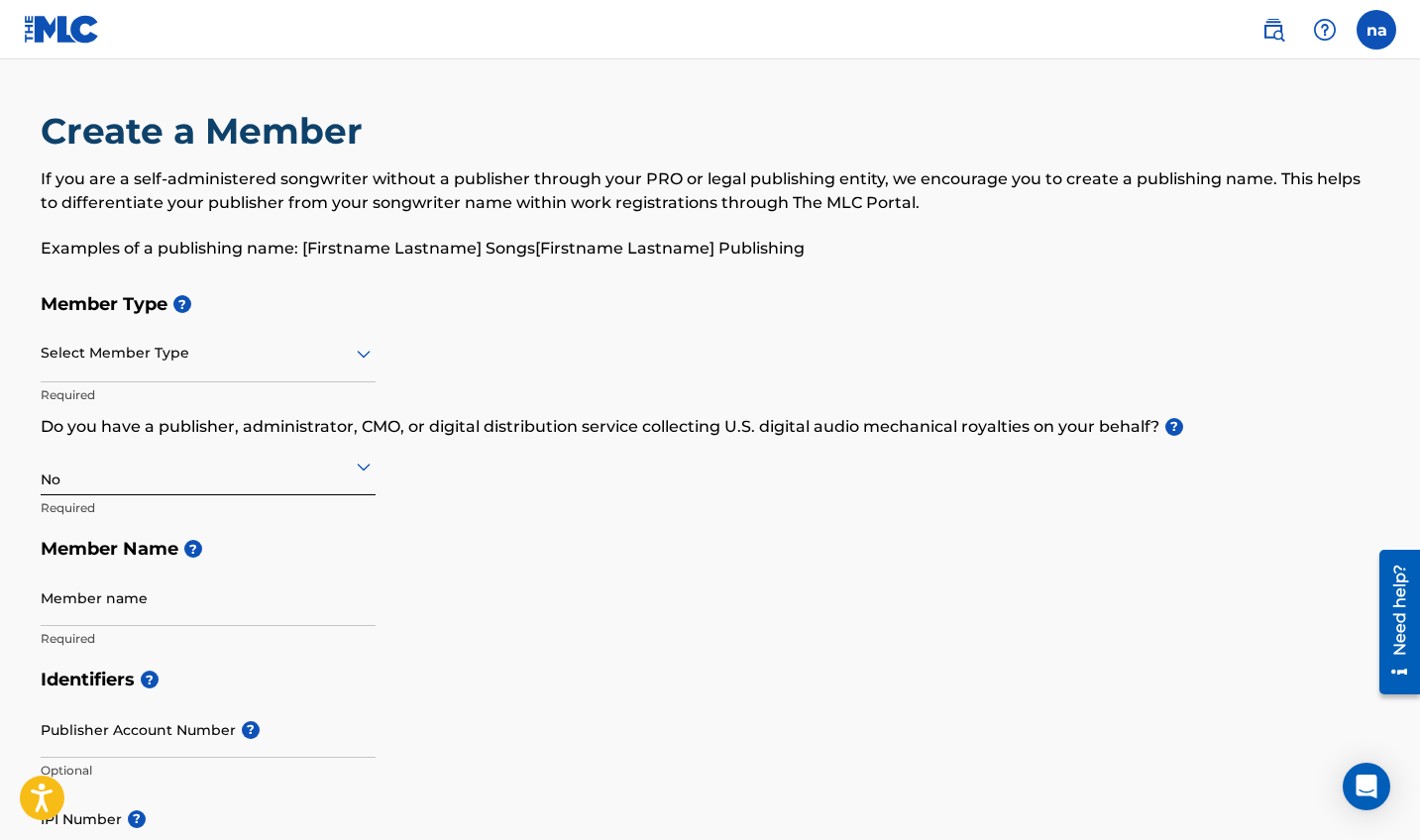 click on "na na nicholas   aborizk nicktaylermusic@gmail.com Profile Log out" at bounding box center (710, 30) 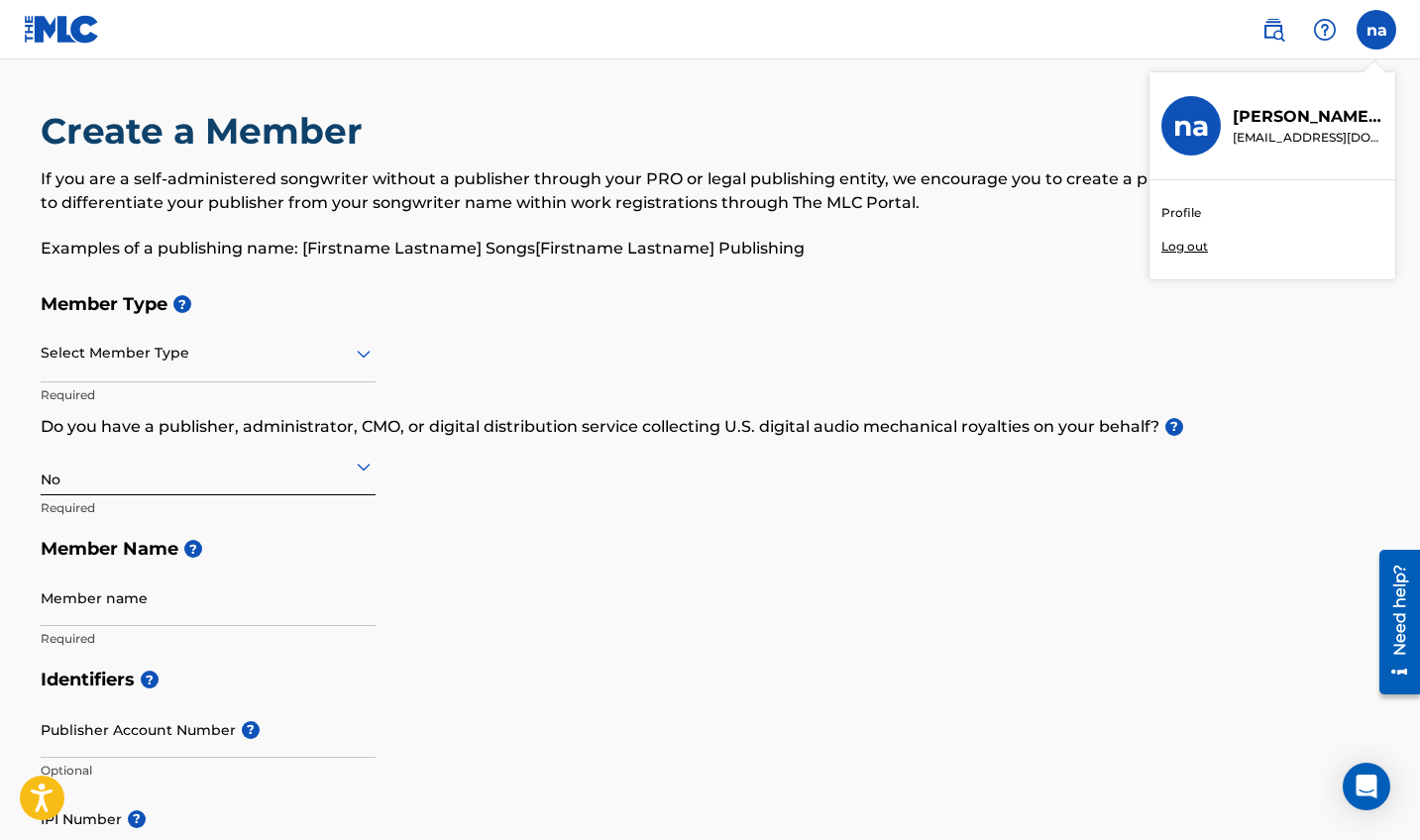 click on "nicholas   aborizk" at bounding box center (1308, 117) 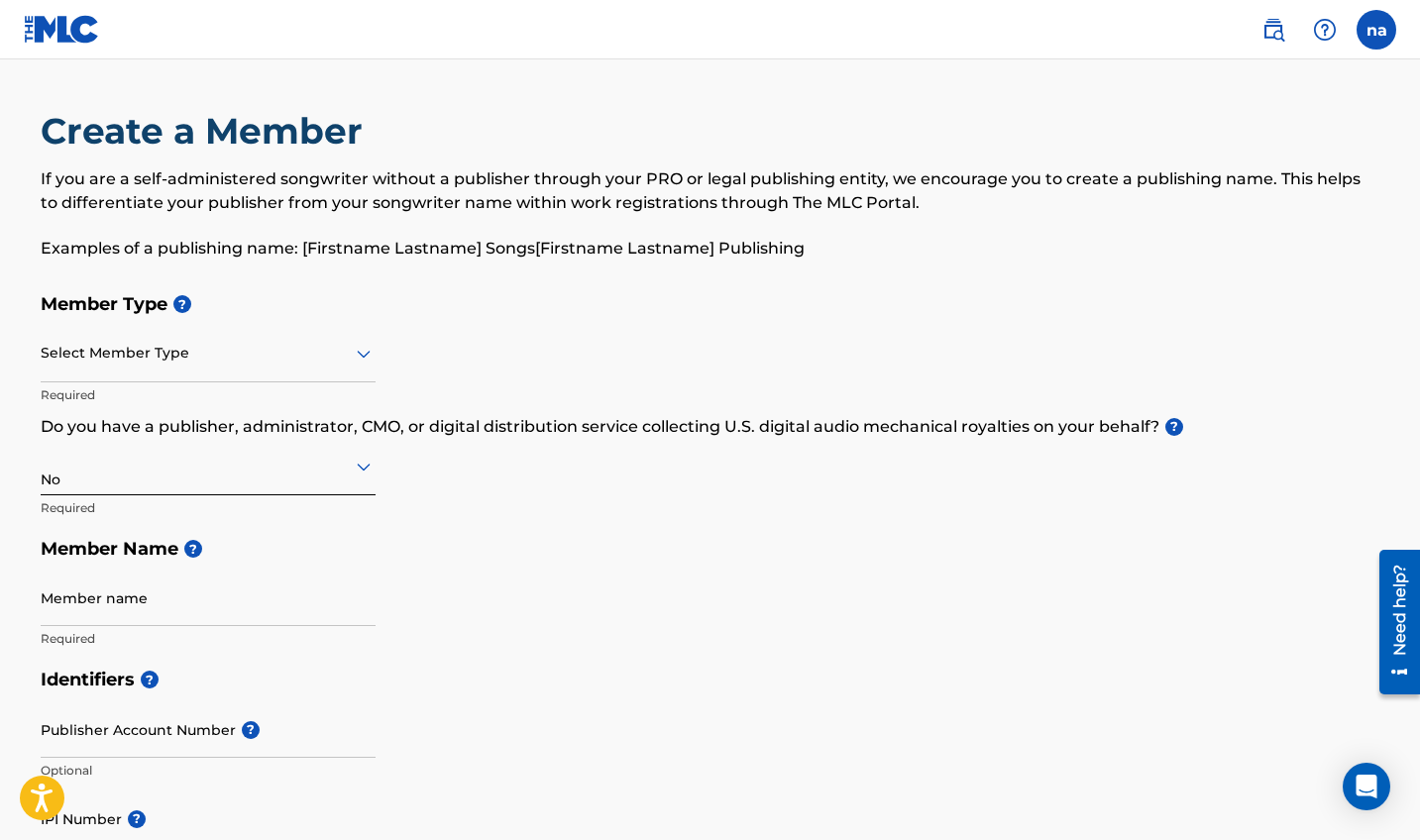 click at bounding box center [1376, 30] 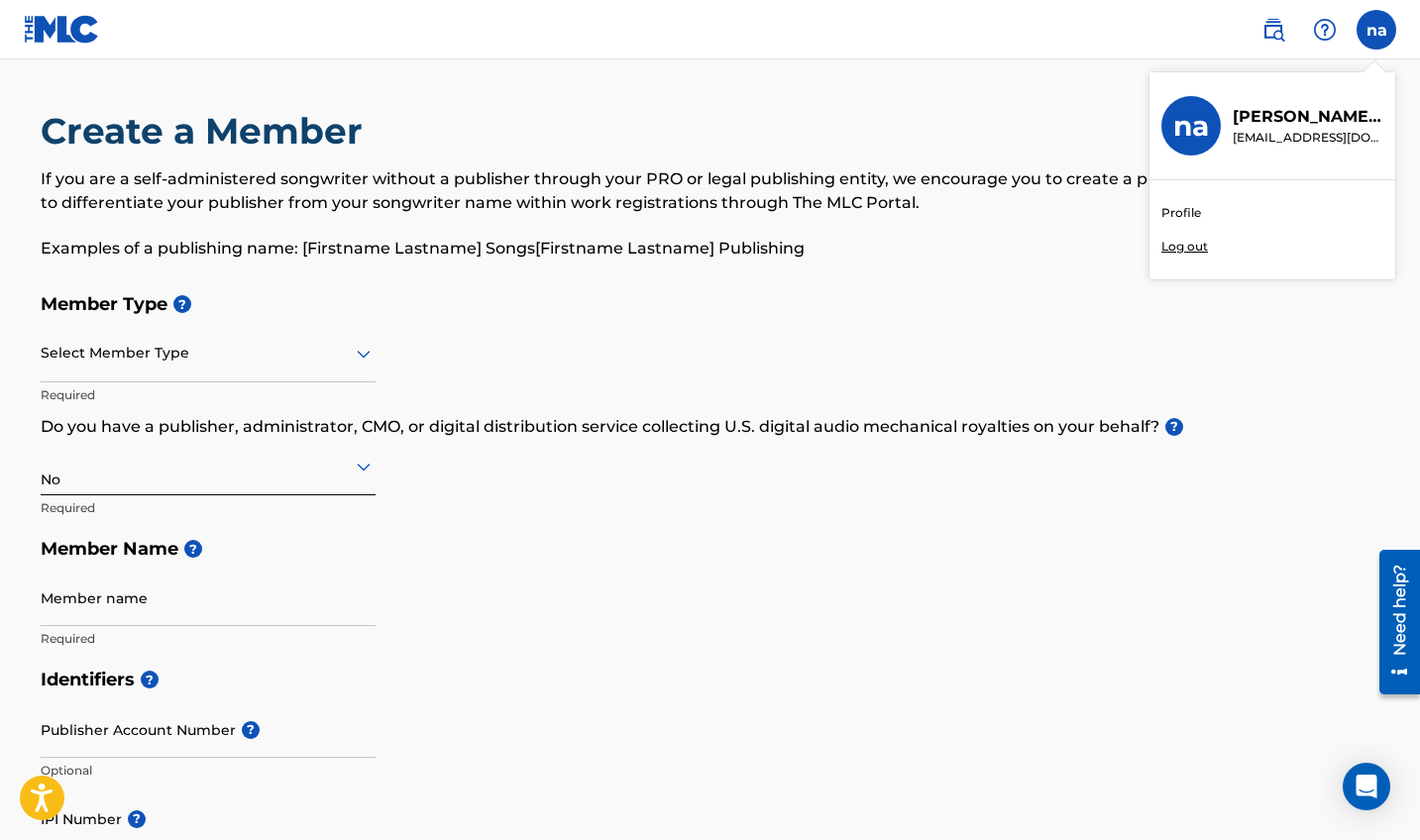 click on "na" at bounding box center [1191, 126] 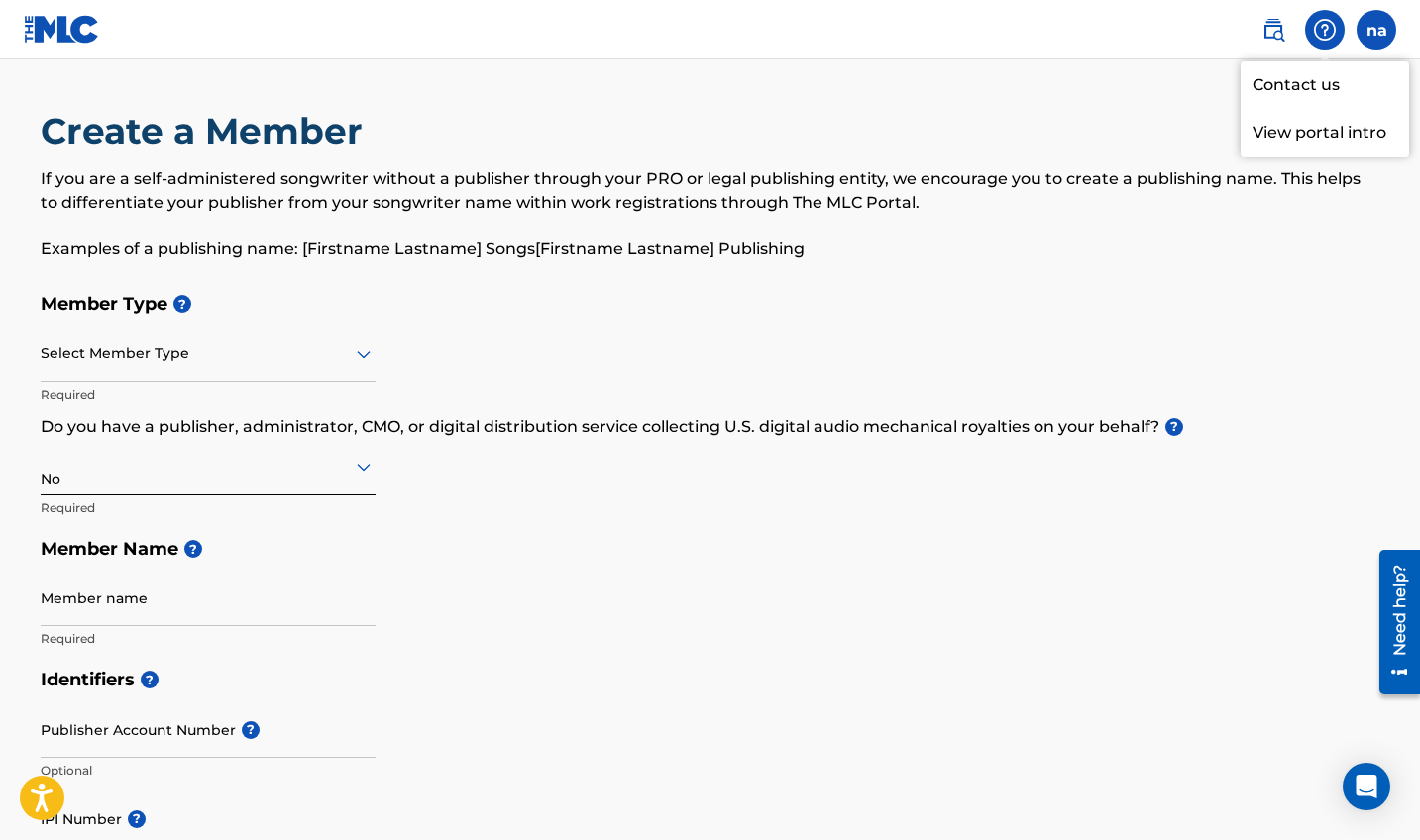 click at bounding box center [1273, 30] 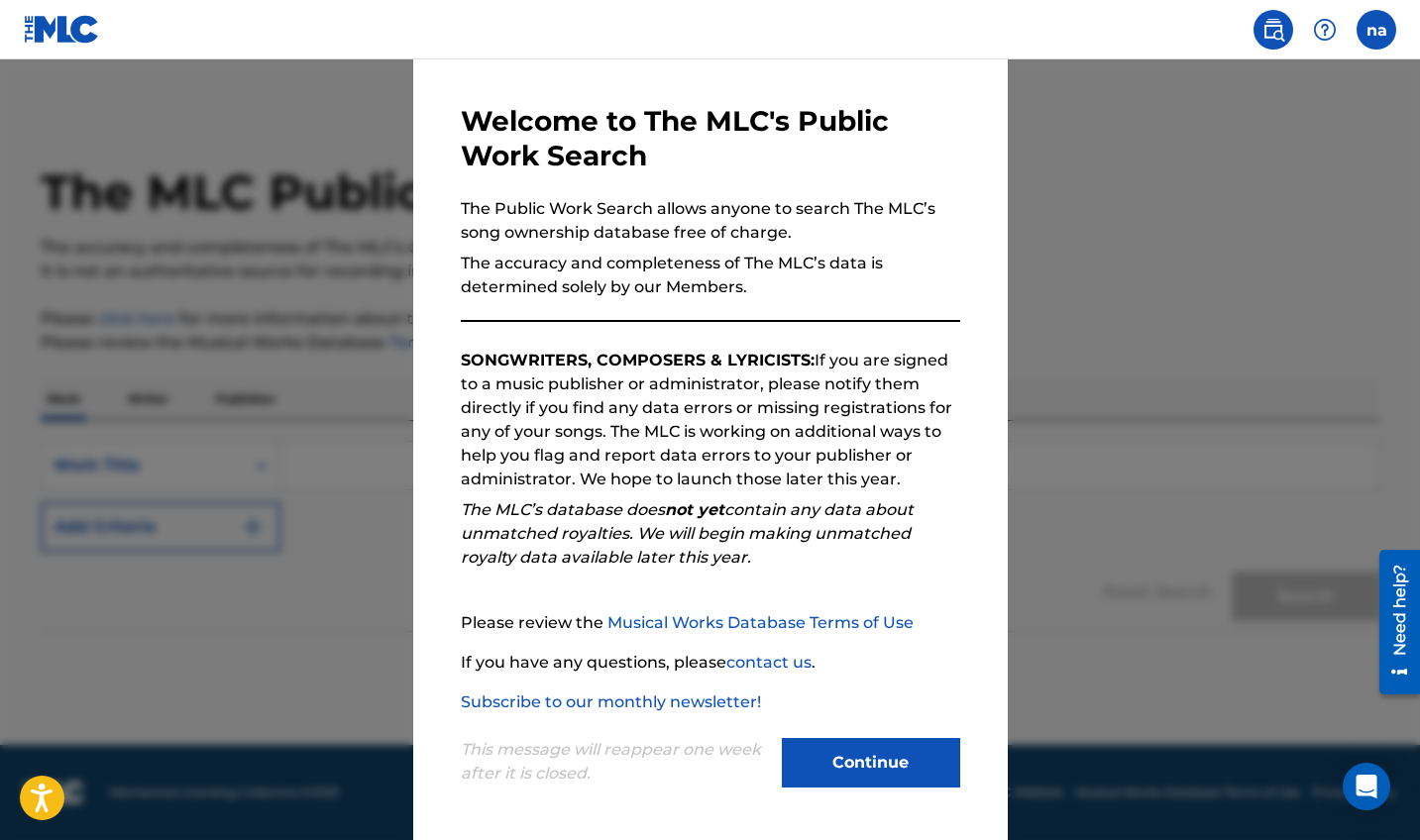 scroll, scrollTop: 66, scrollLeft: 0, axis: vertical 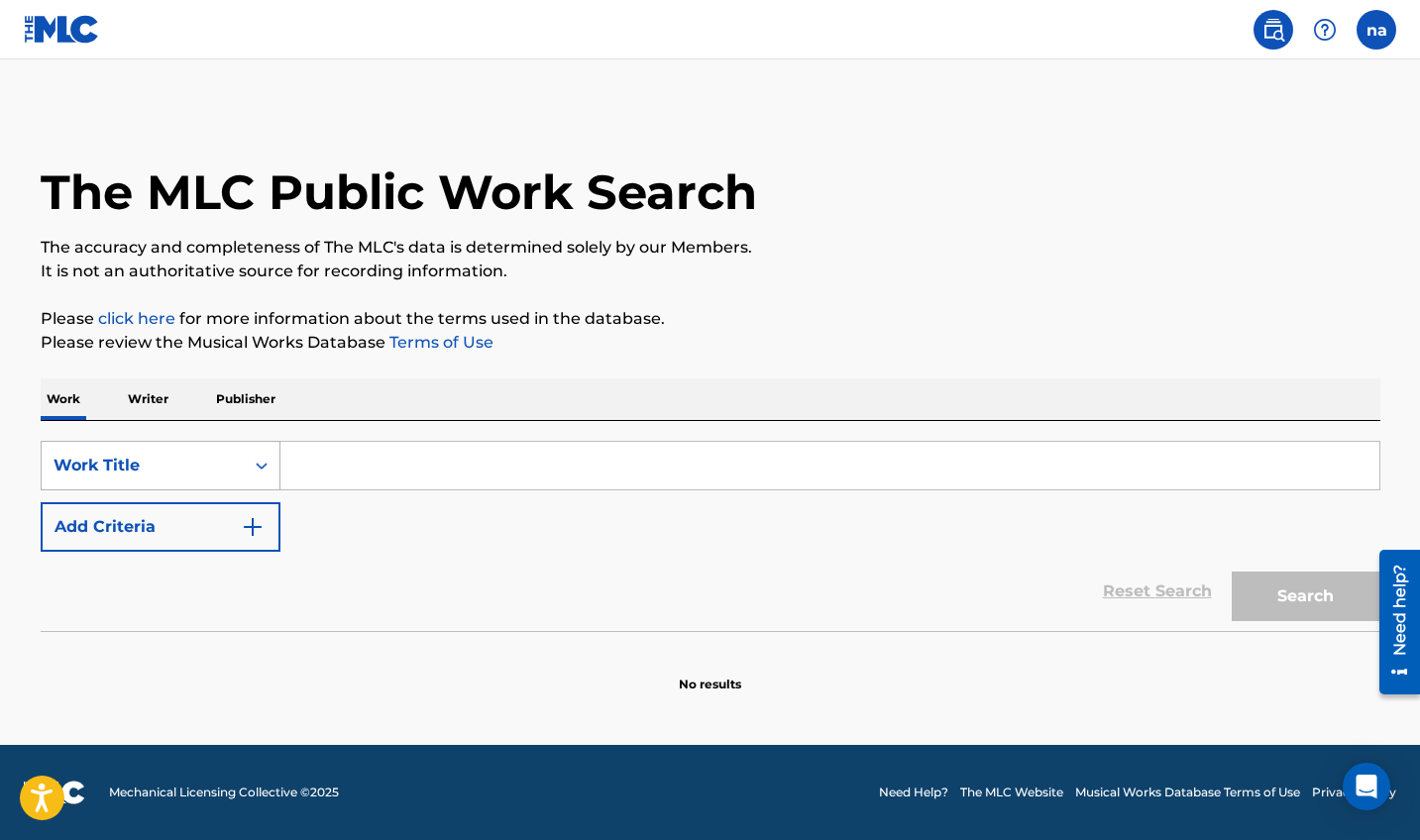 click at bounding box center [262, 466] 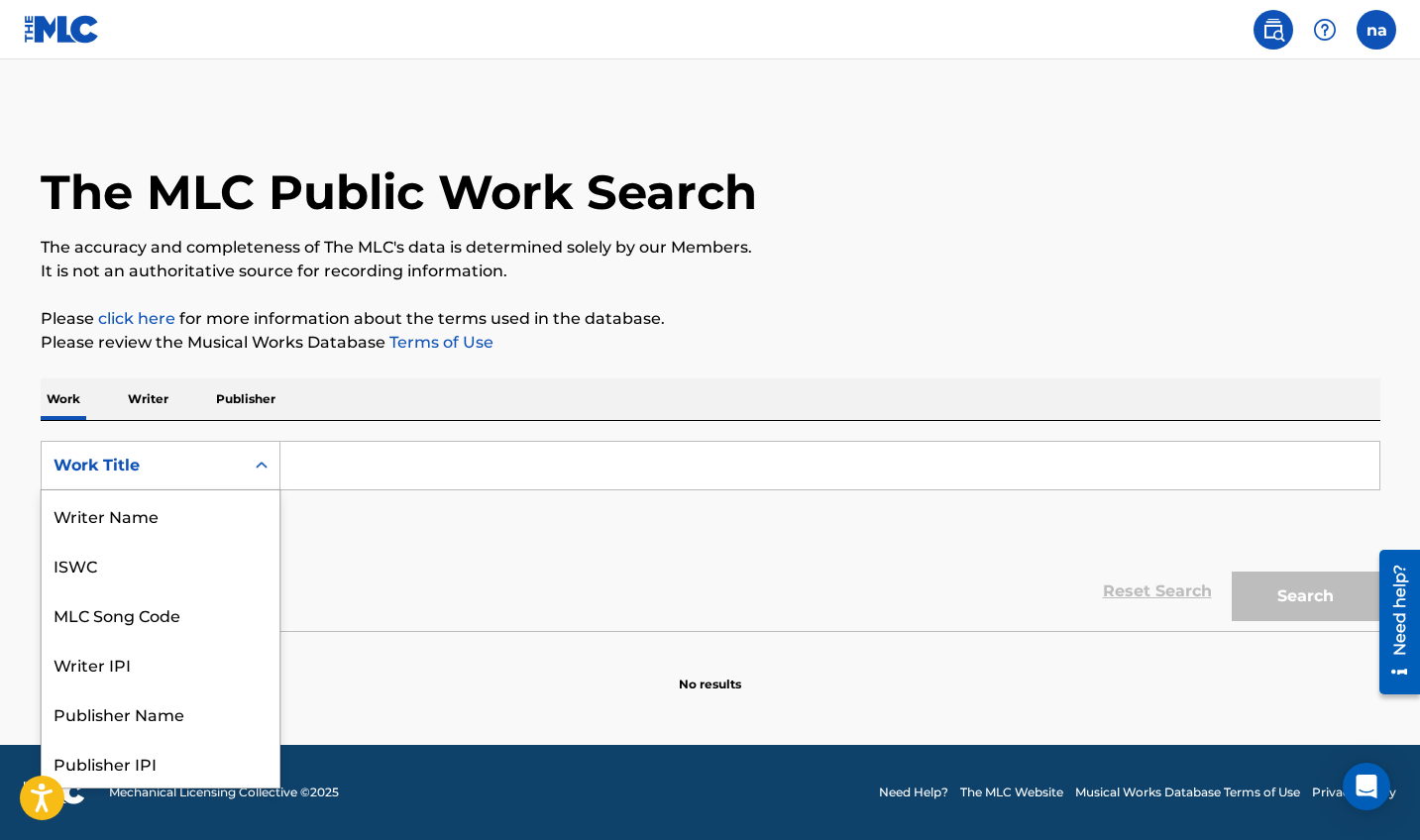 scroll, scrollTop: 99, scrollLeft: 0, axis: vertical 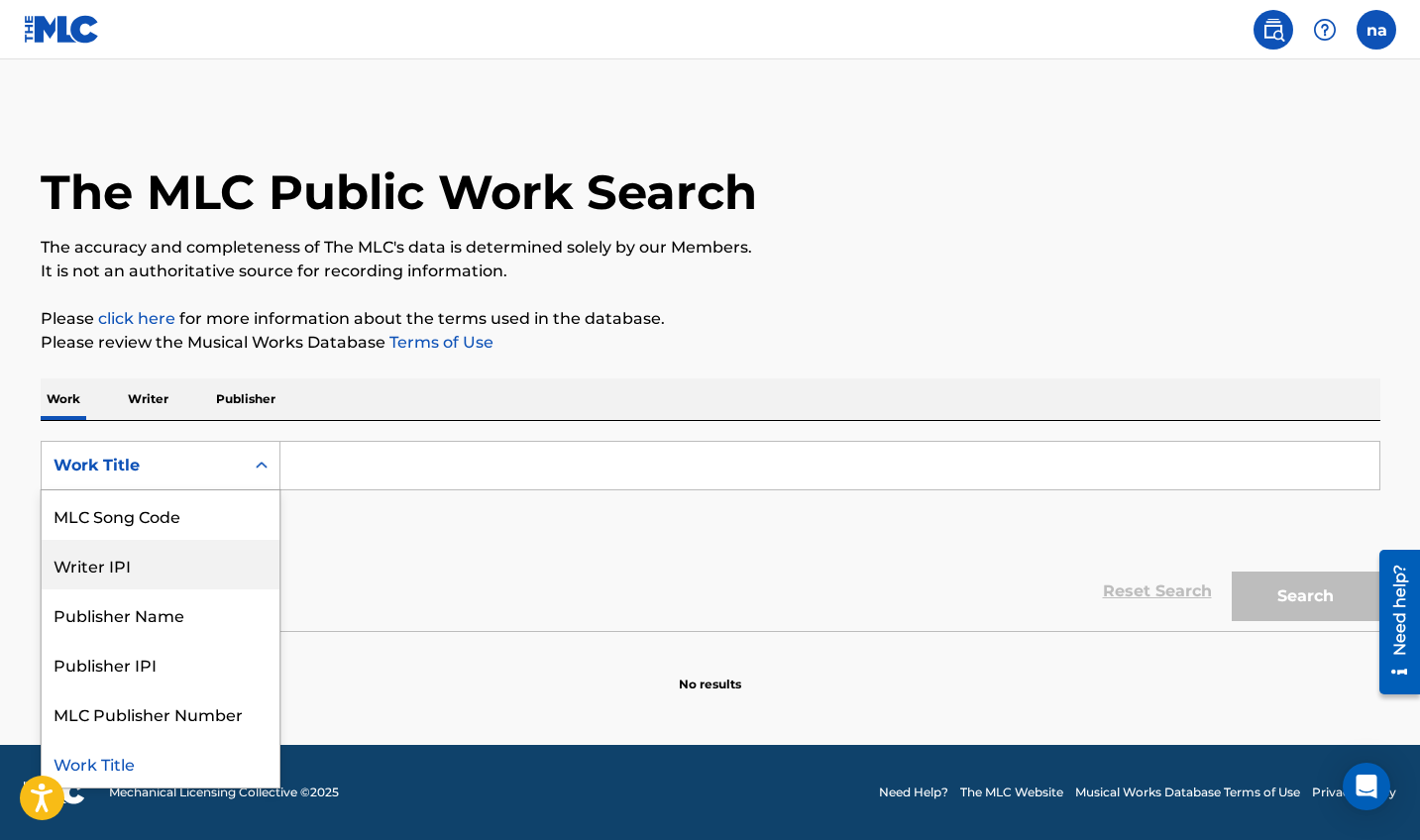 click on "Writer IPI" at bounding box center [161, 565] 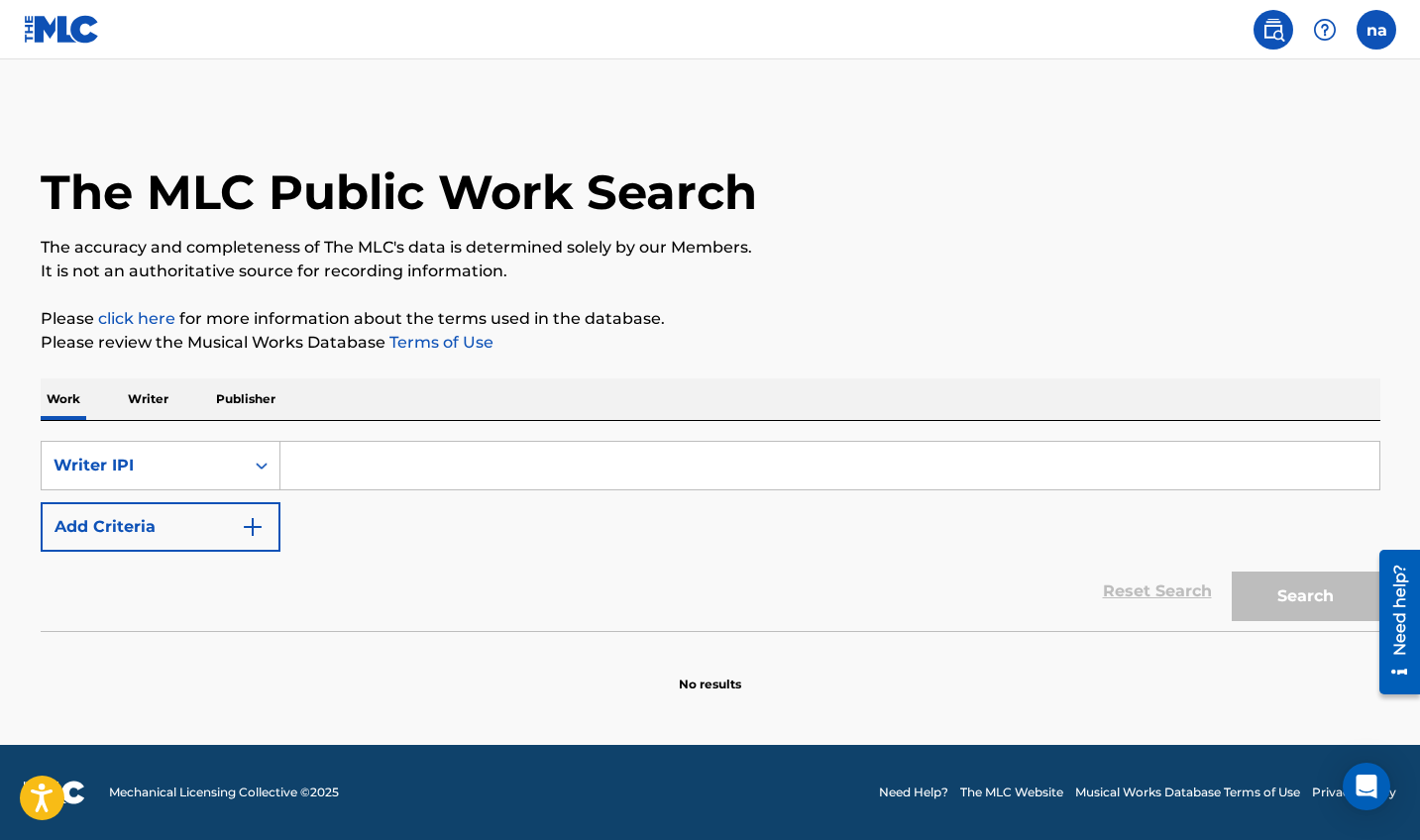 click on "SearchWithCriteria48ecfa06-4f53-43b6-8279-f465593f0685 Writer IPI Add Criteria" at bounding box center (710, 496) 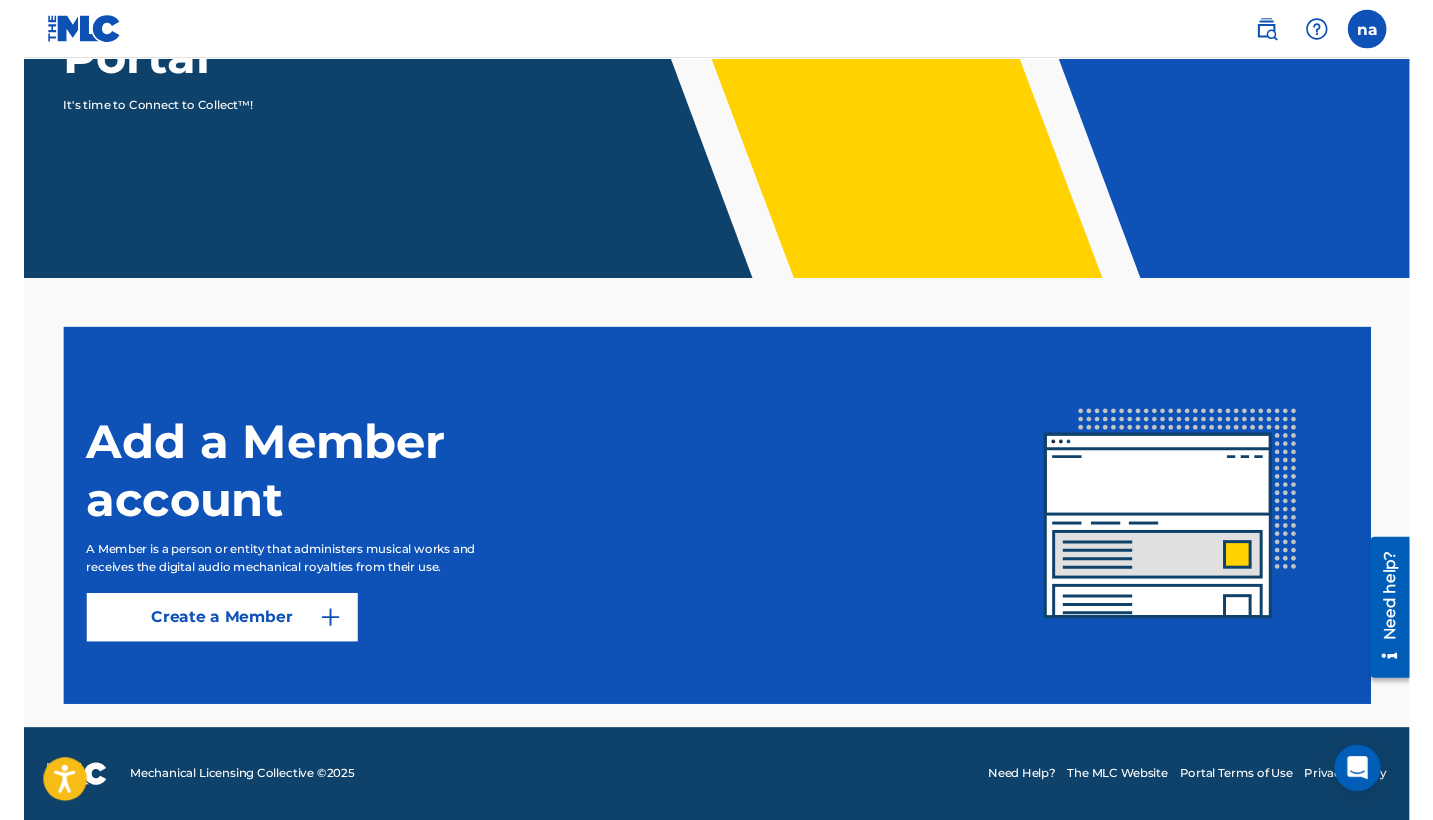 scroll, scrollTop: 298, scrollLeft: 0, axis: vertical 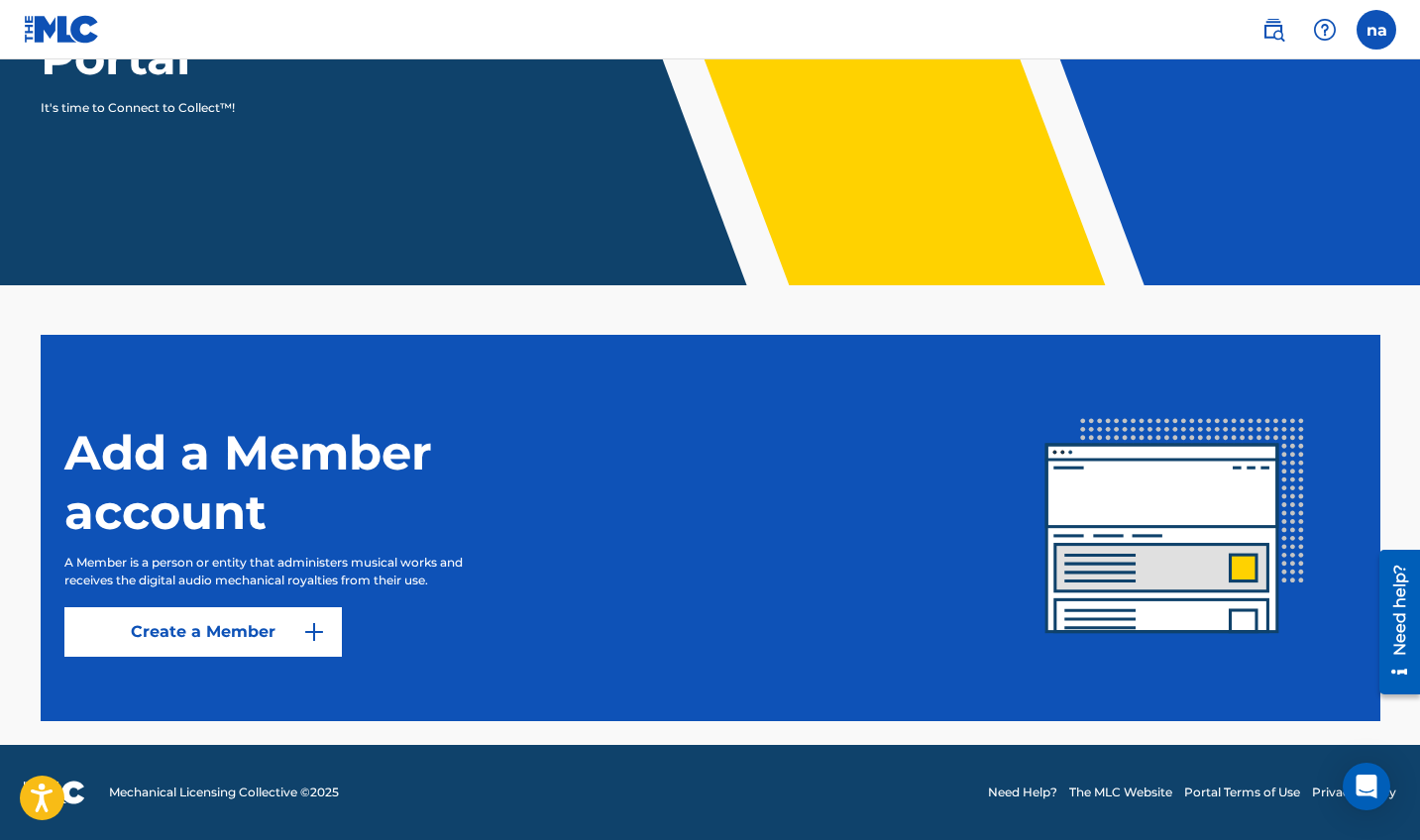 click on "Need help?" at bounding box center (1399, 621) 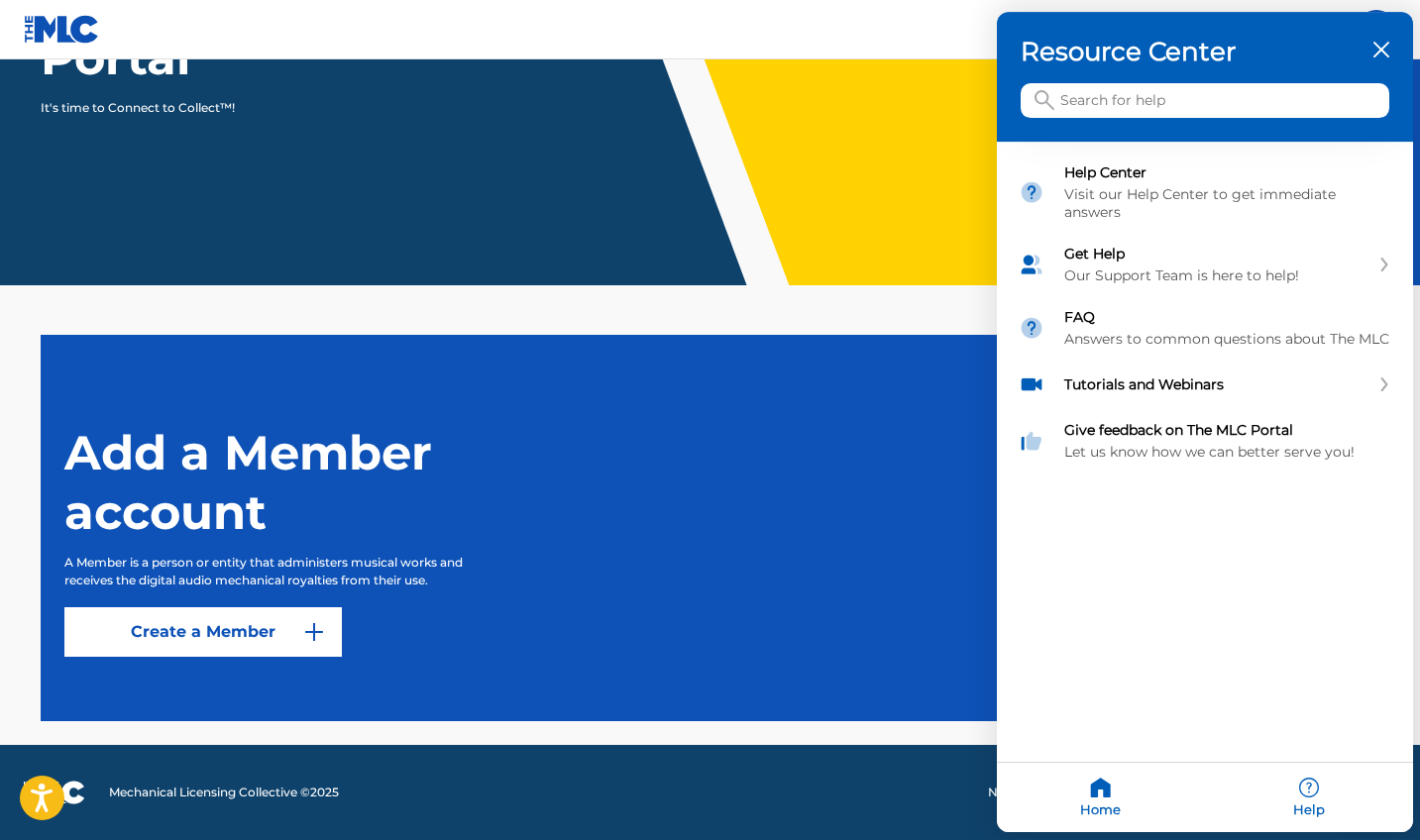 click at bounding box center (1205, 101) 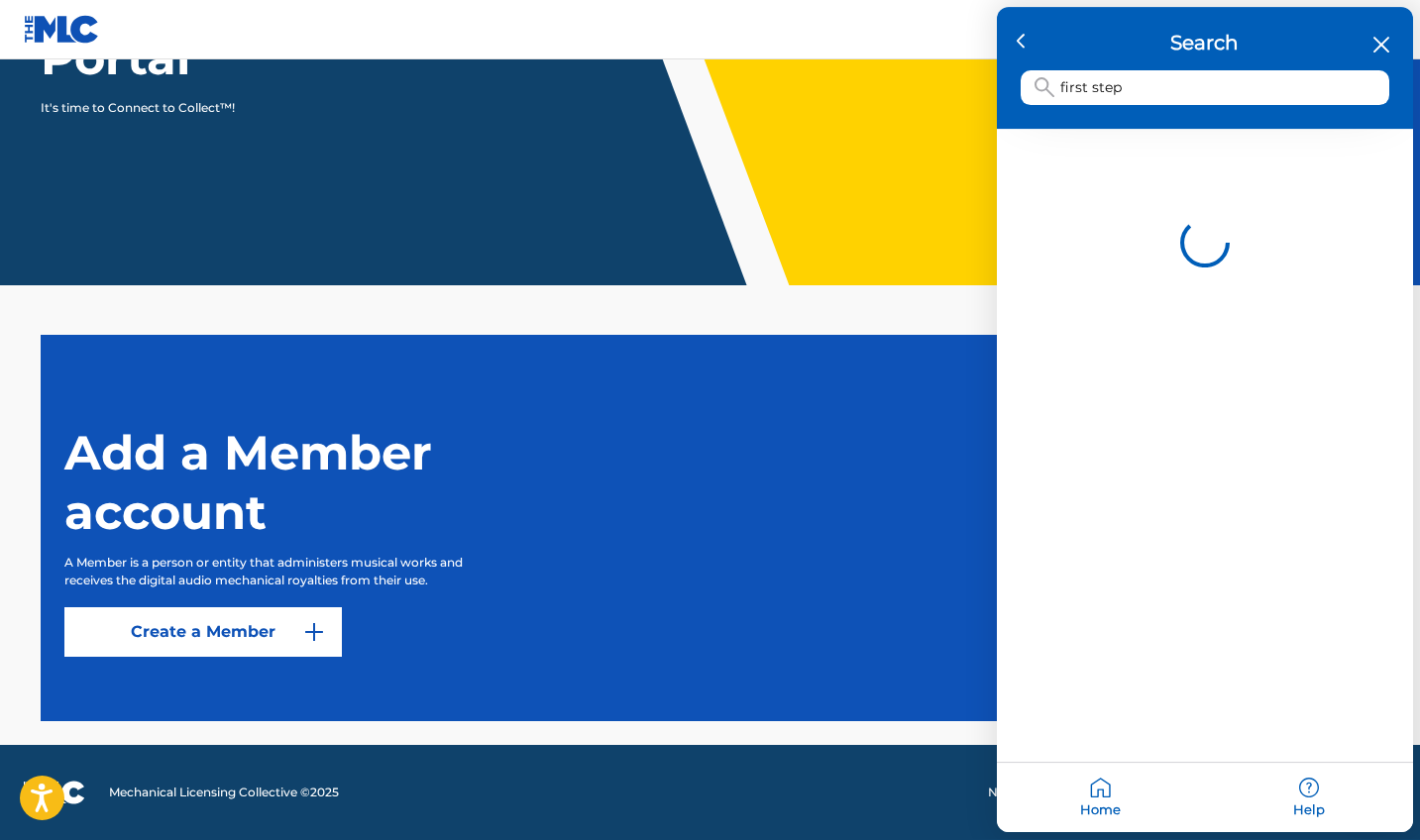 type on "first step" 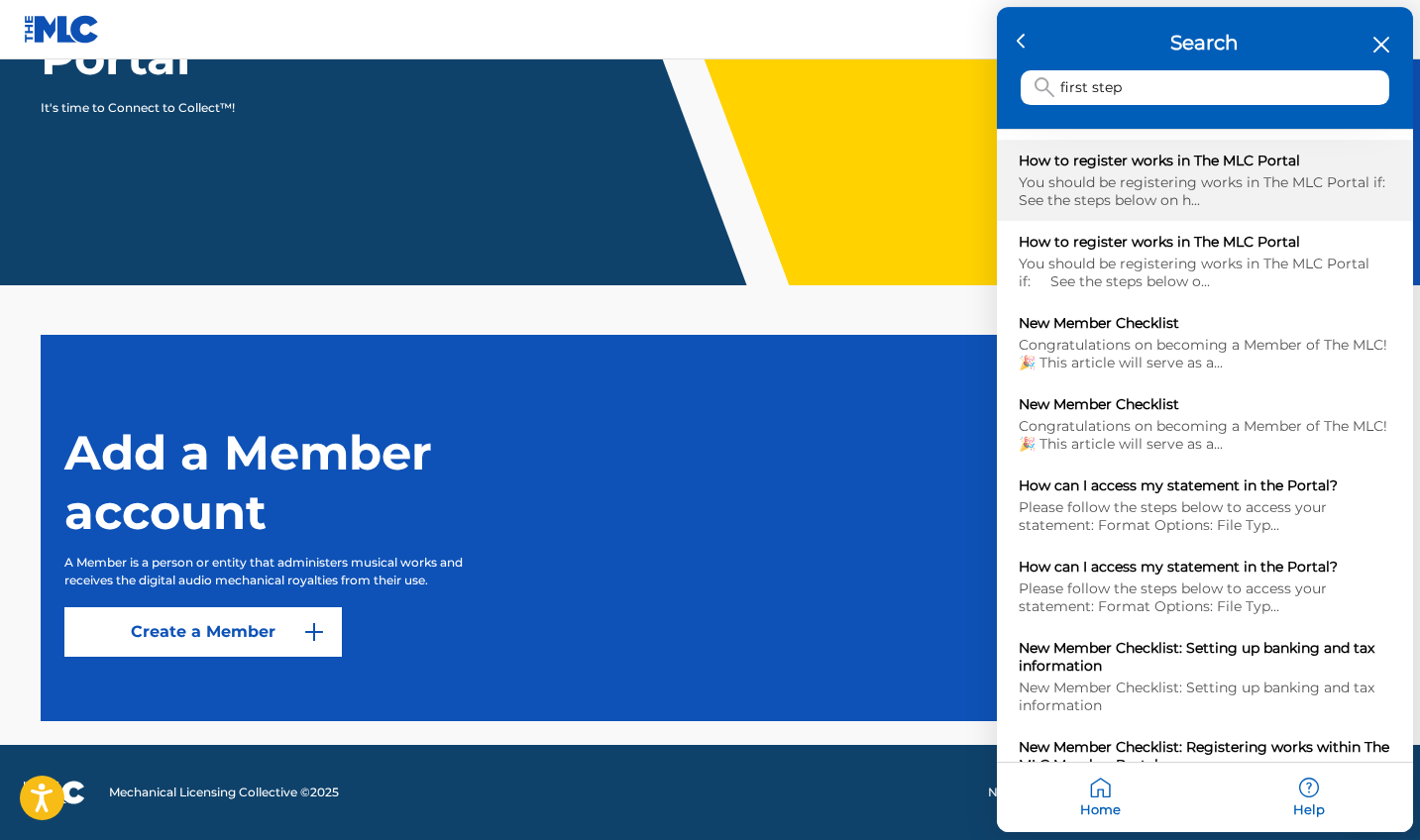 click on "You should be registering works in The MLC Portal if:   See the steps below on h..." at bounding box center (1205, 192) 